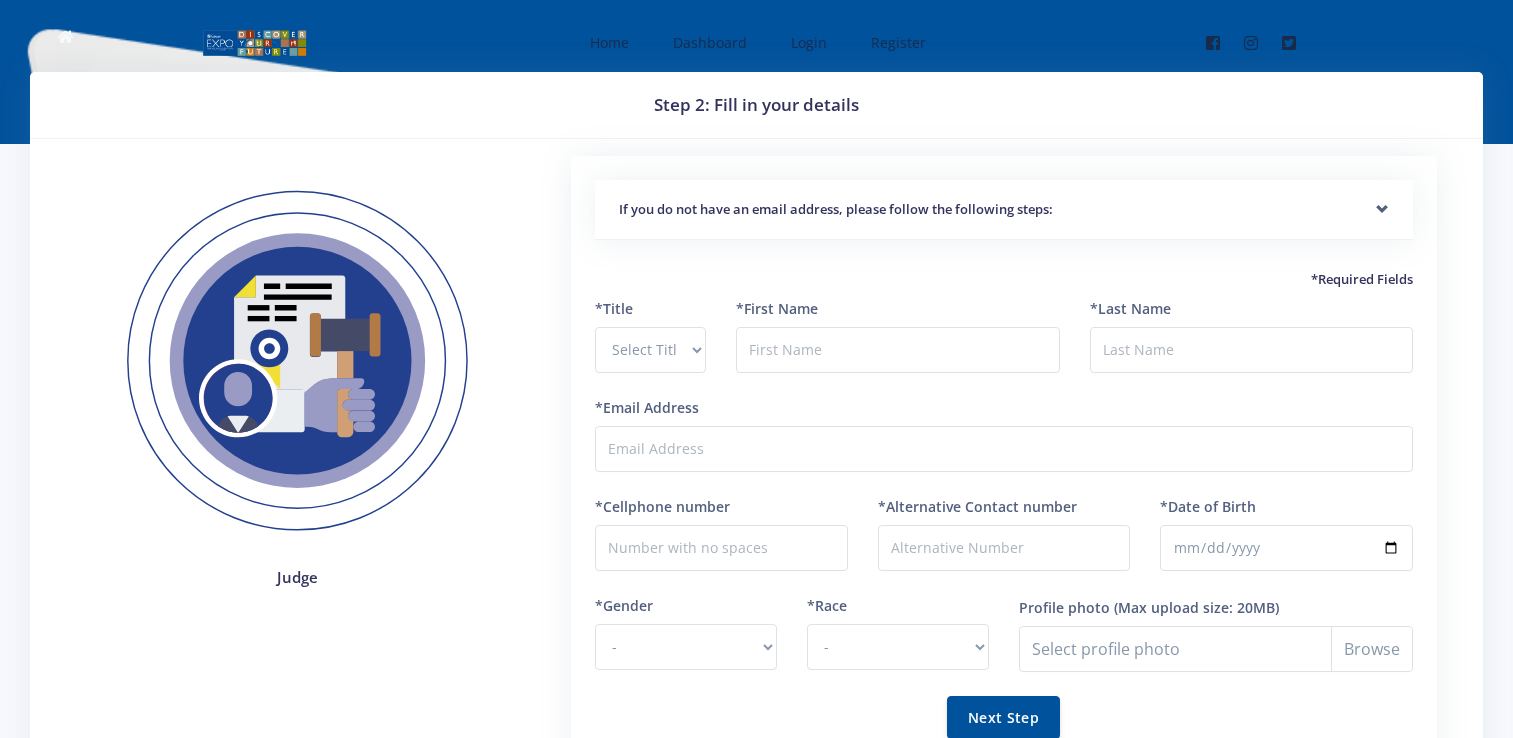 scroll, scrollTop: 0, scrollLeft: 0, axis: both 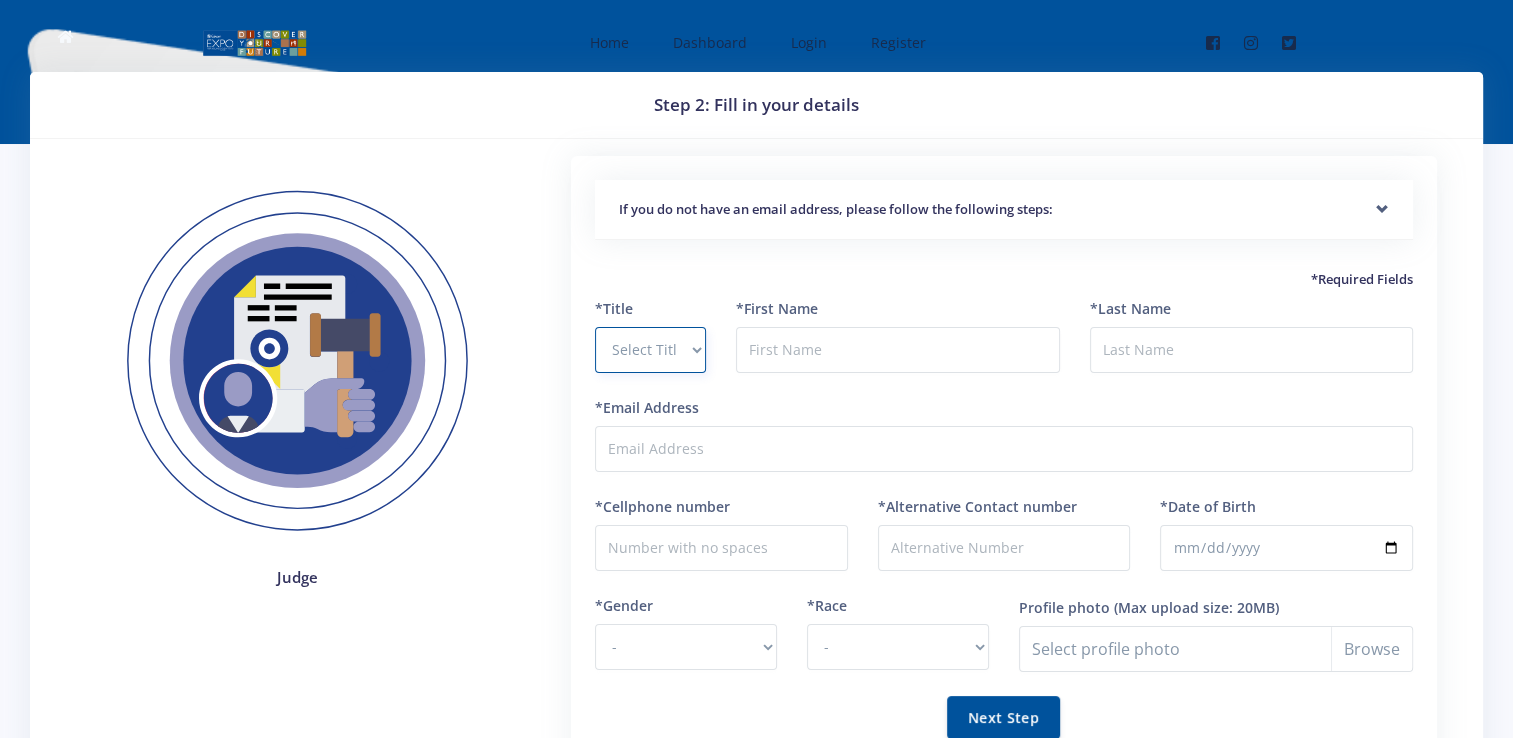 click on "Select Title
Prof
Dr
Mr
Mrs
Ms
Other" at bounding box center (650, 350) 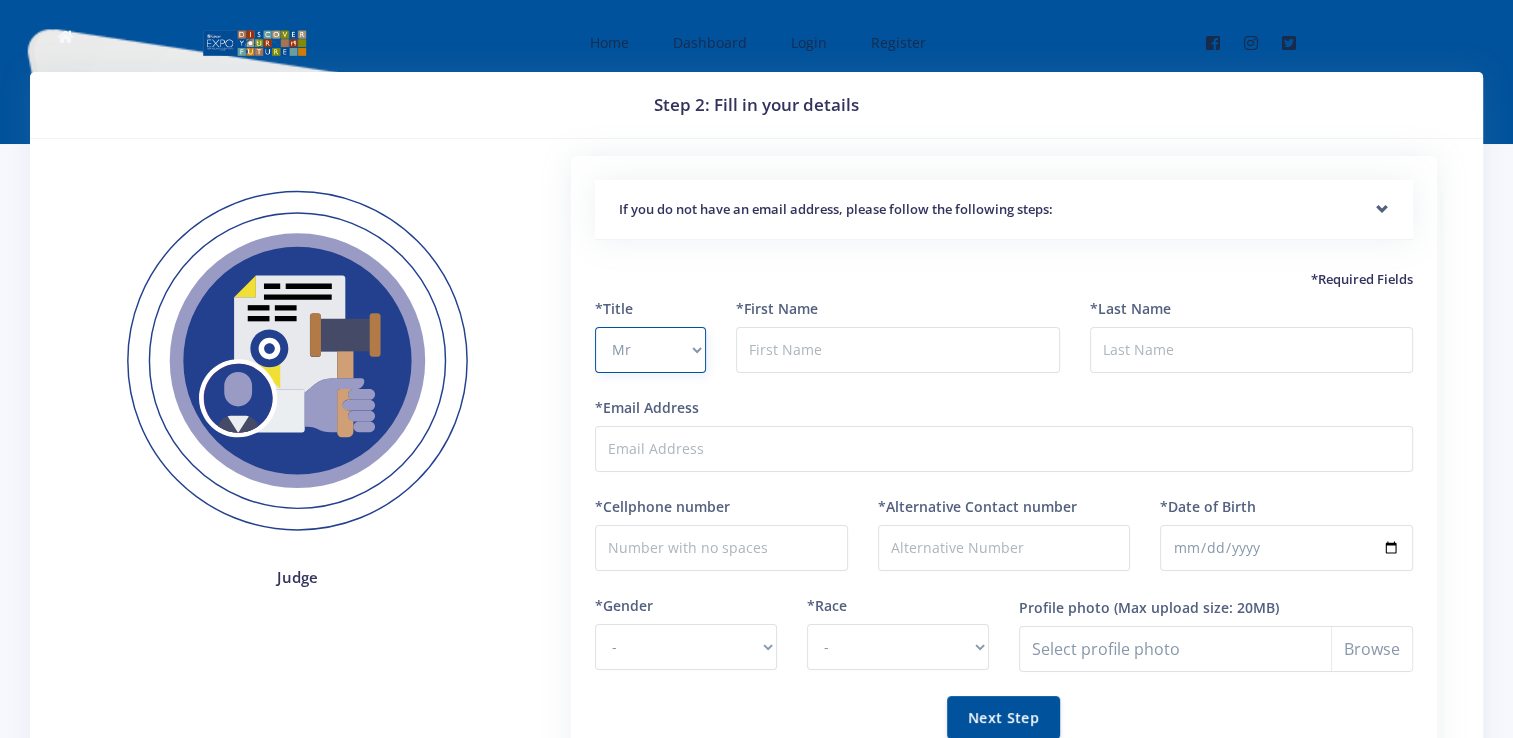 click on "Select Title
Prof
Dr
Mr
Mrs
Ms
Other" at bounding box center (650, 350) 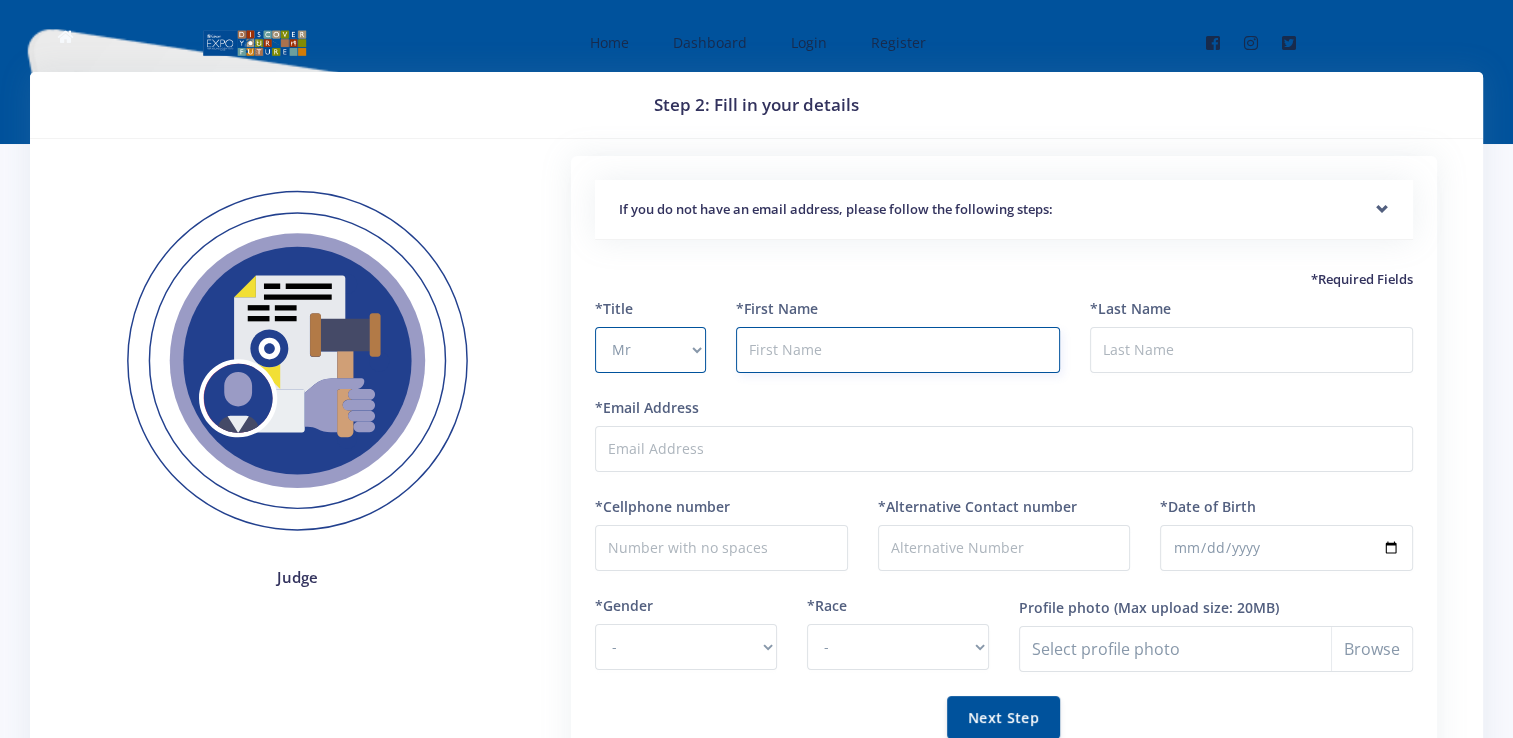 click at bounding box center [897, 350] 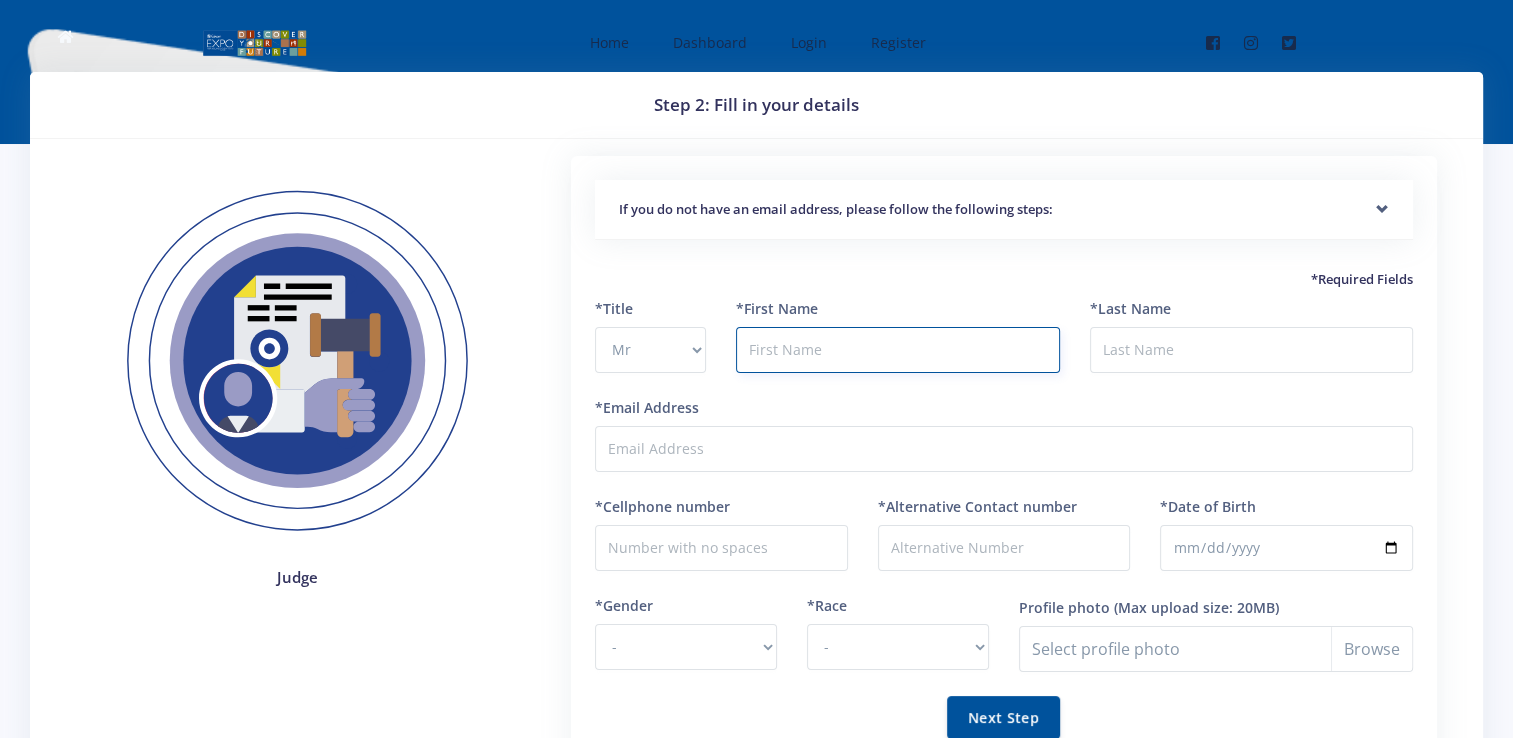 type on "RENDANI" 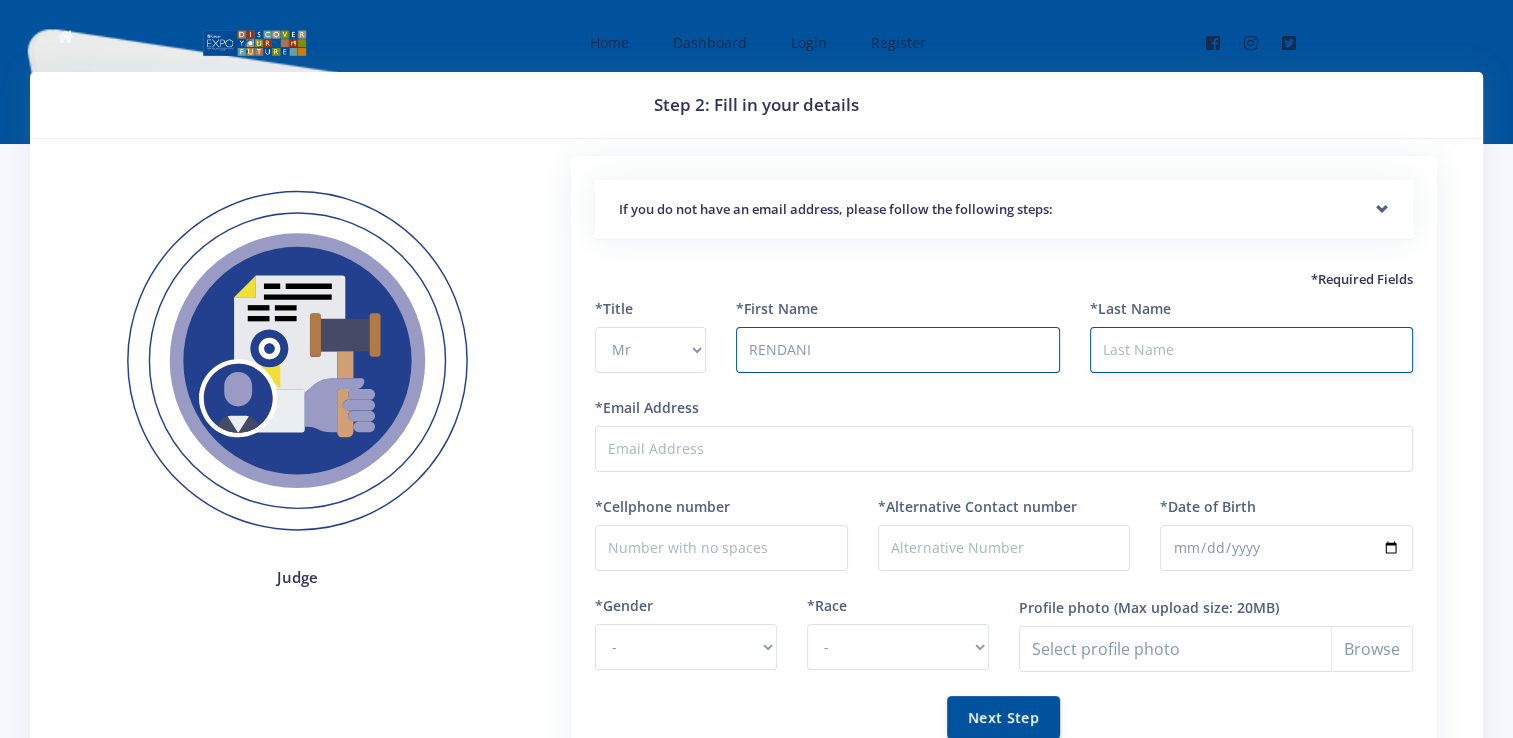 type on "MUKHITHI" 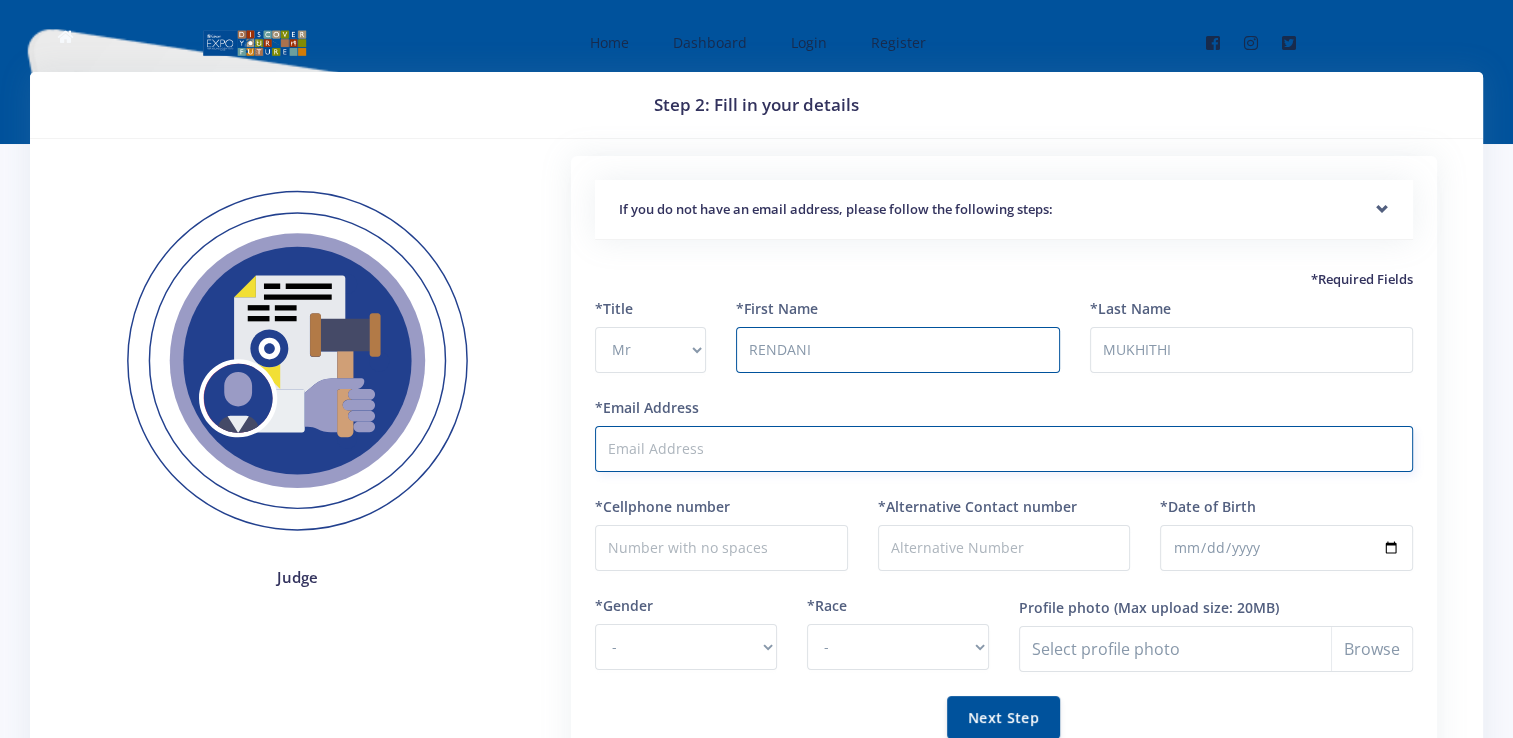 type on "[EMAIL_ADDRESS][DOMAIN_NAME]" 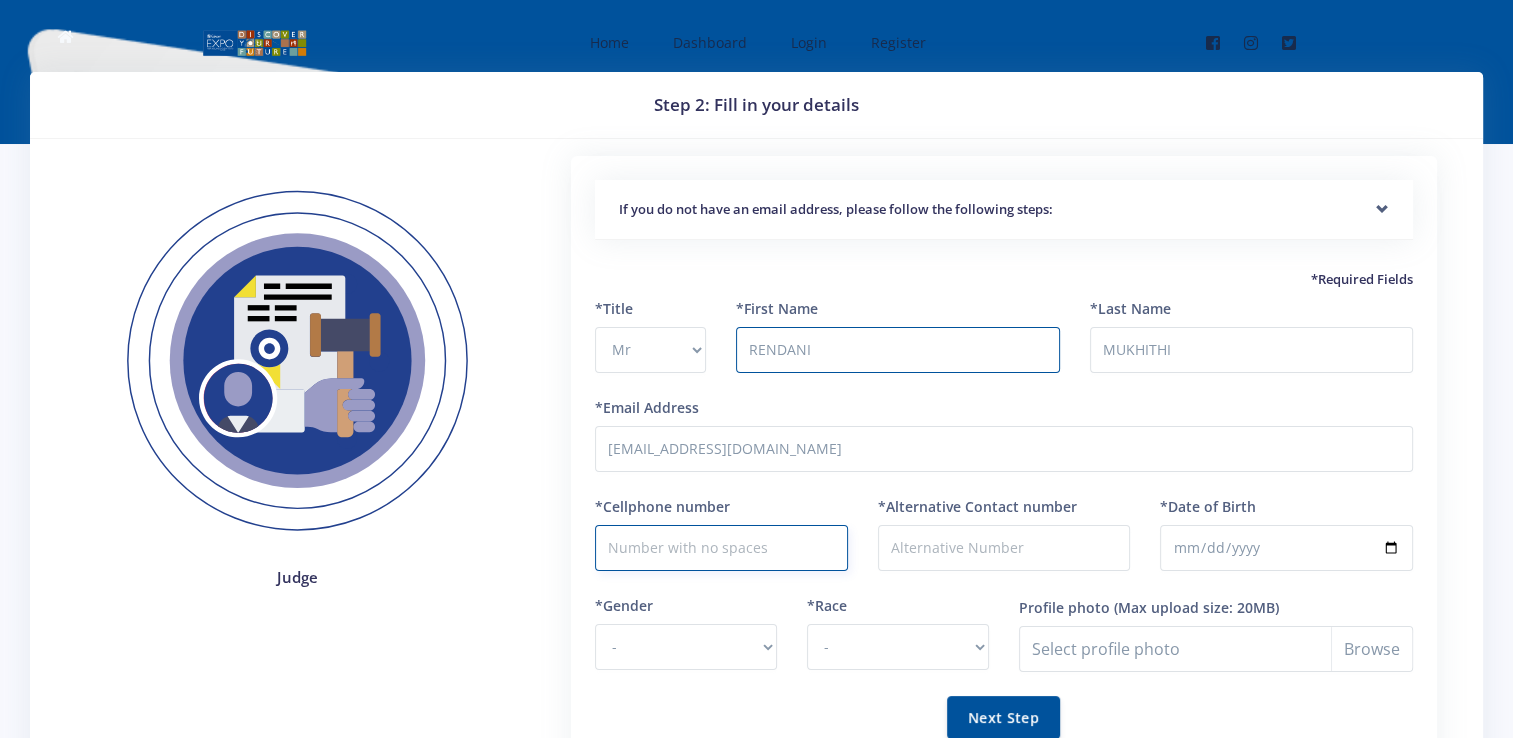 type on "0825987047" 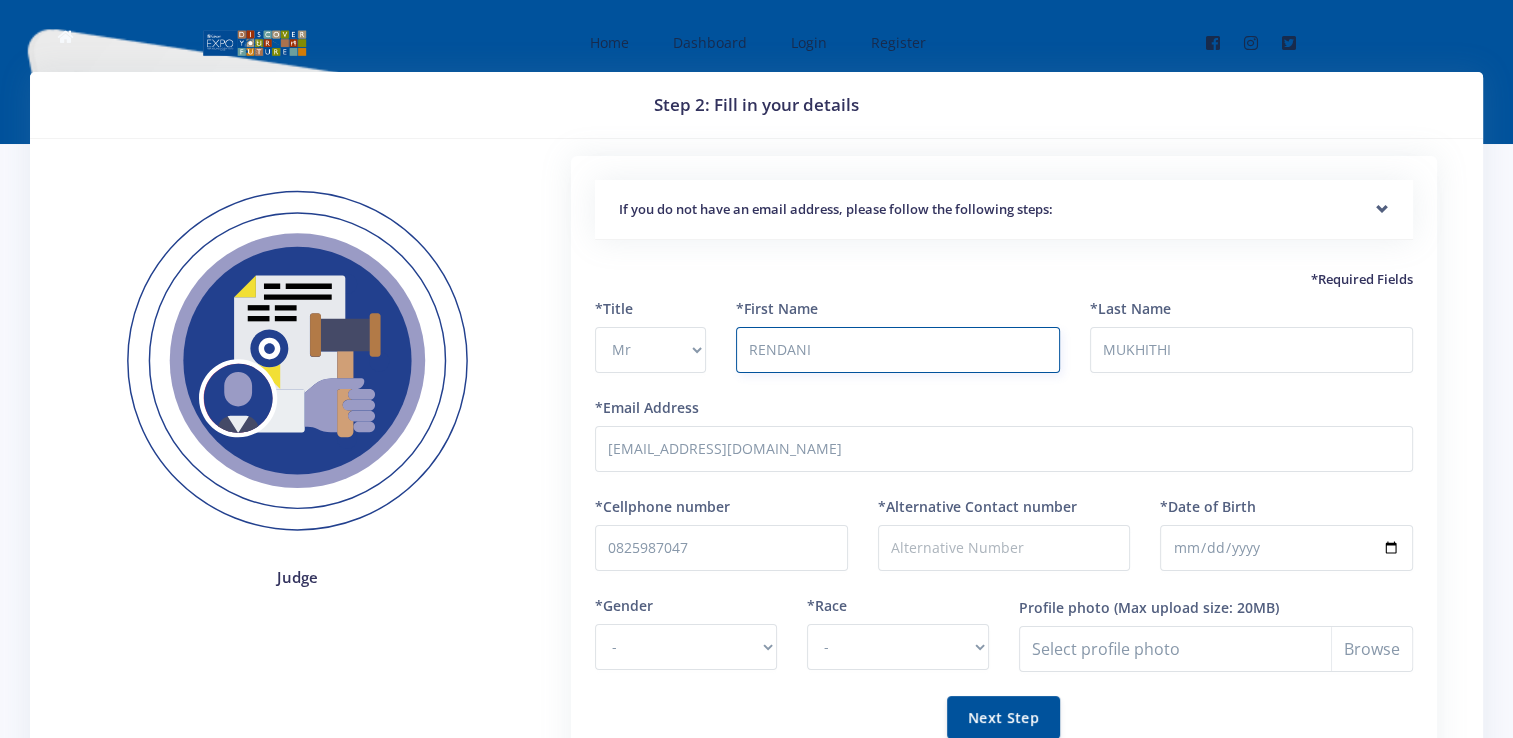 scroll, scrollTop: 100, scrollLeft: 0, axis: vertical 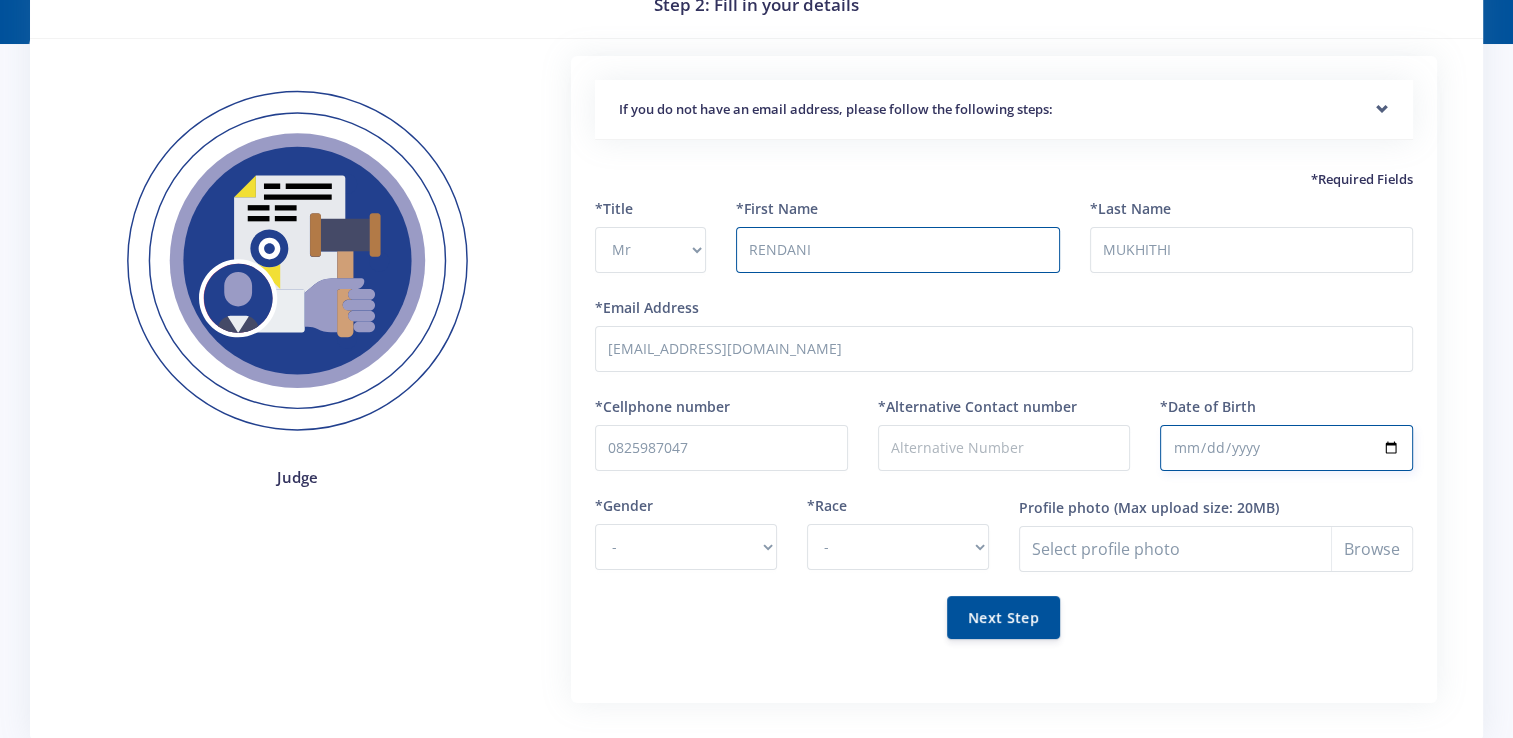 click on "*Date of Birth" at bounding box center (1286, 448) 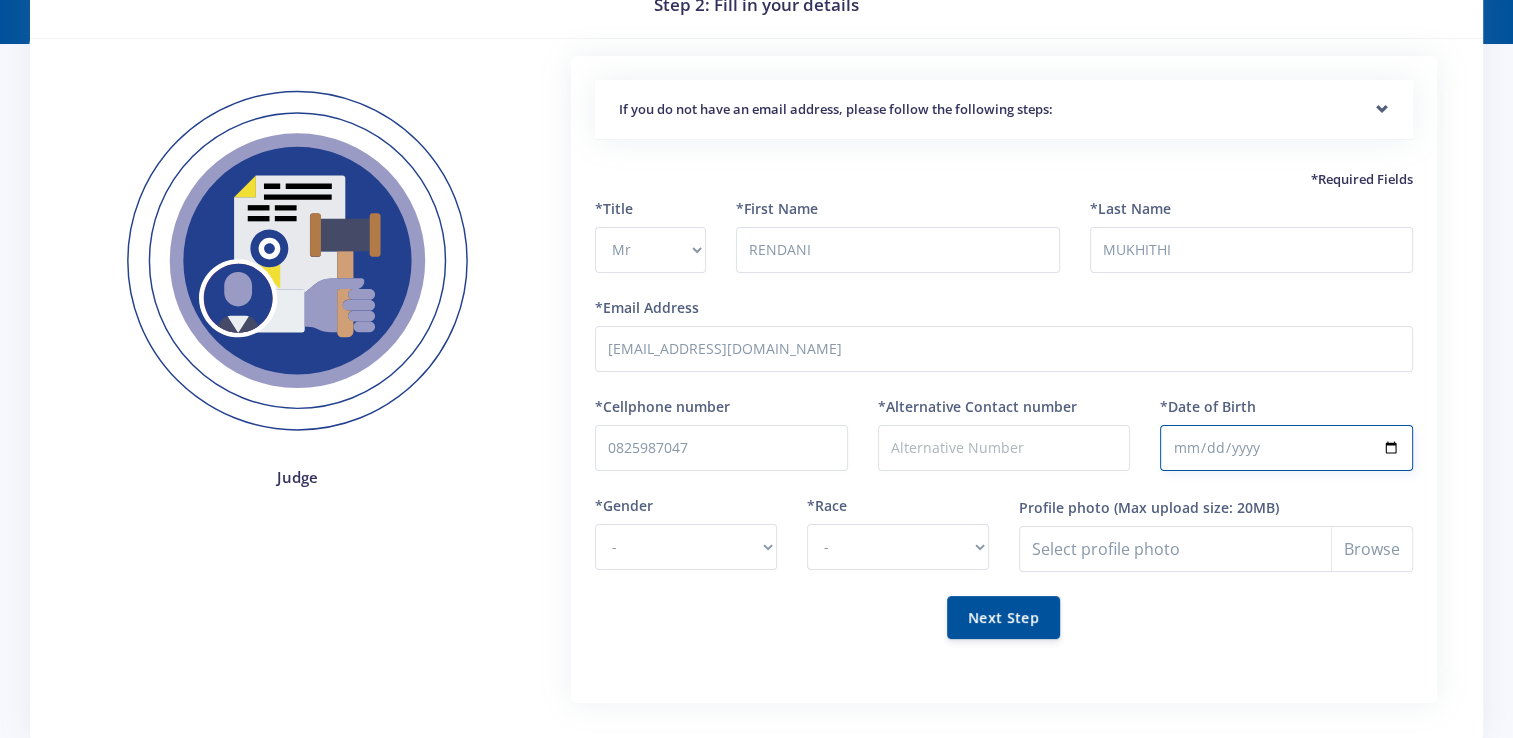 type on "1981-02-12" 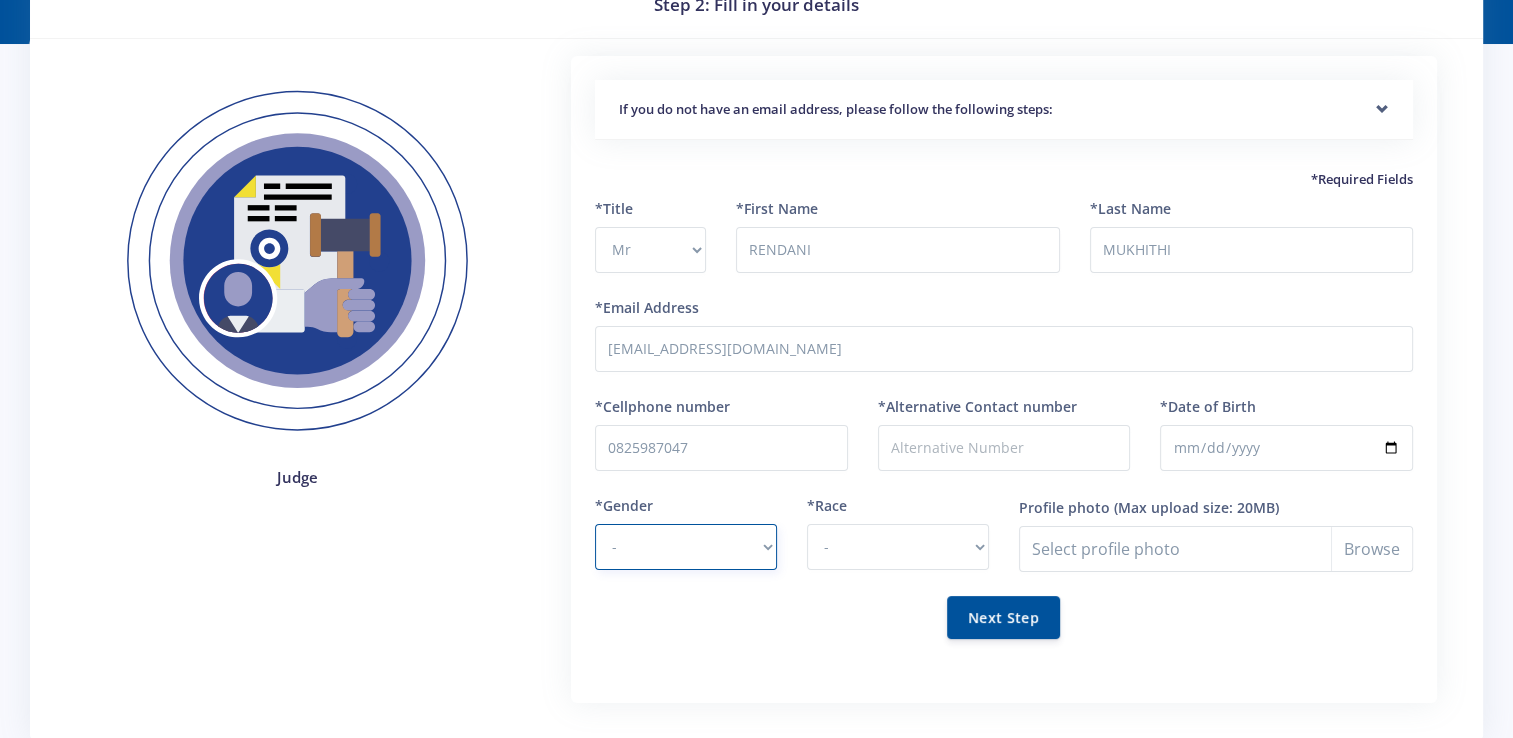 click on "-
Male
Female" at bounding box center (686, 547) 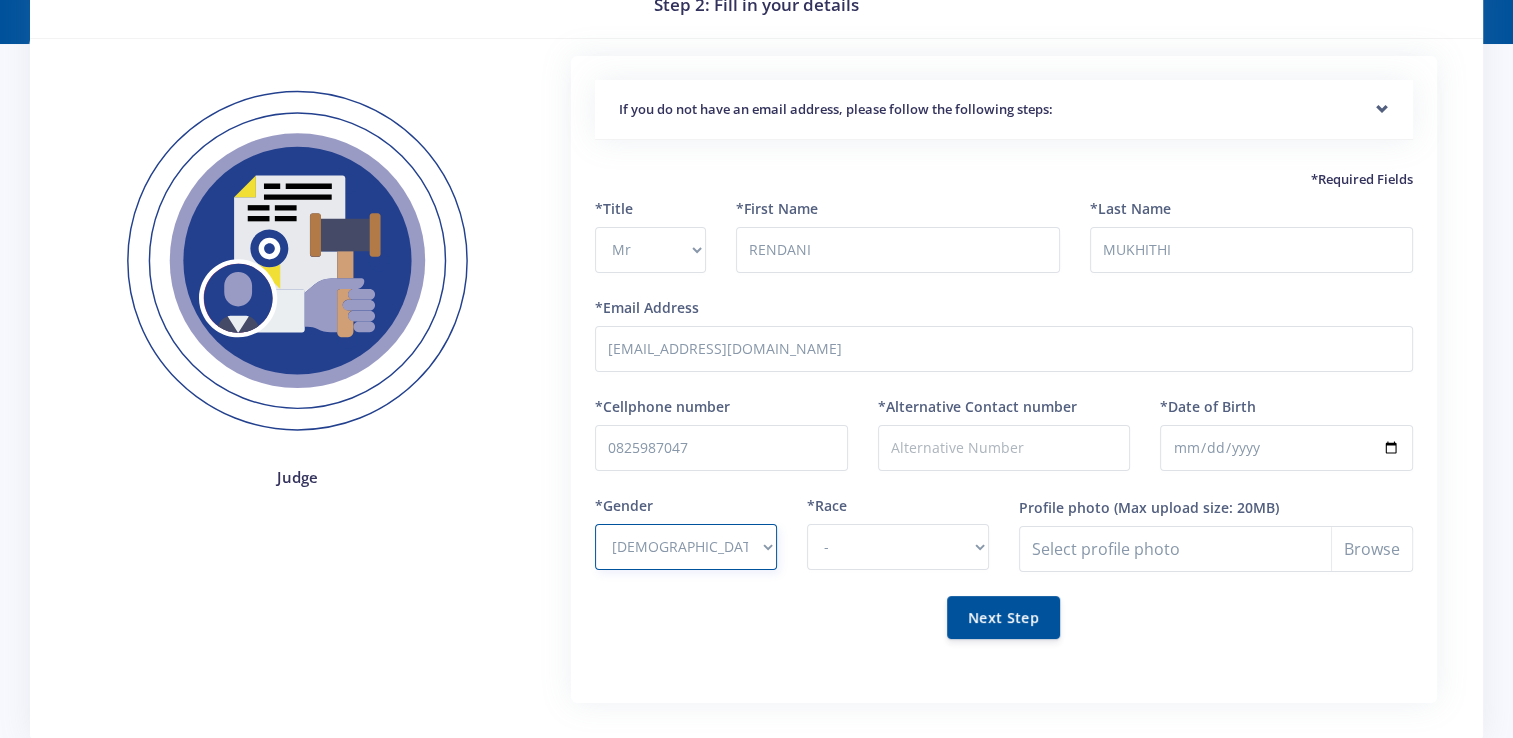click on "-
Male
Female" at bounding box center [686, 547] 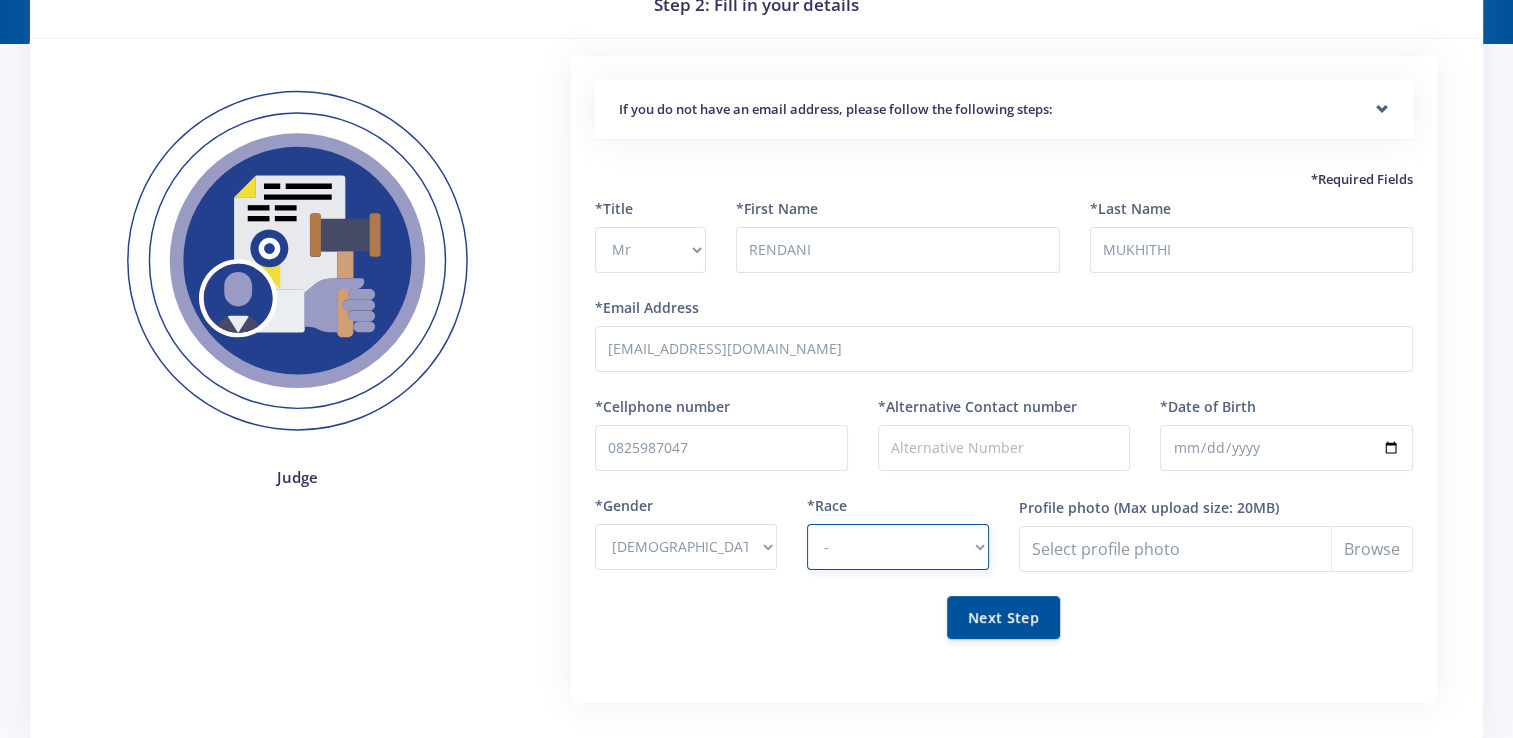 click on "-
African
Asian
Coloured
Indian
White
Other" at bounding box center [898, 547] 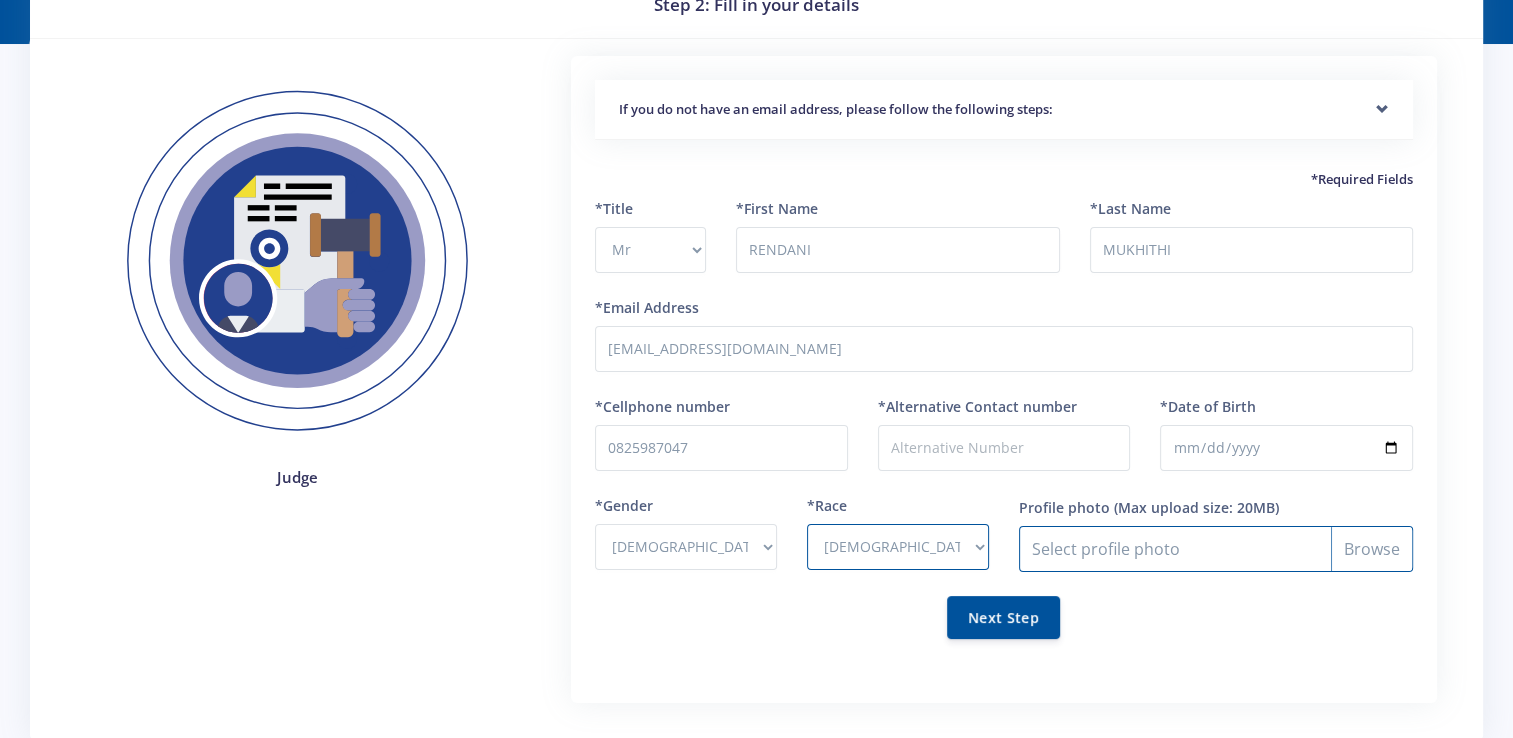 click on "Profile photo" at bounding box center [1216, 549] 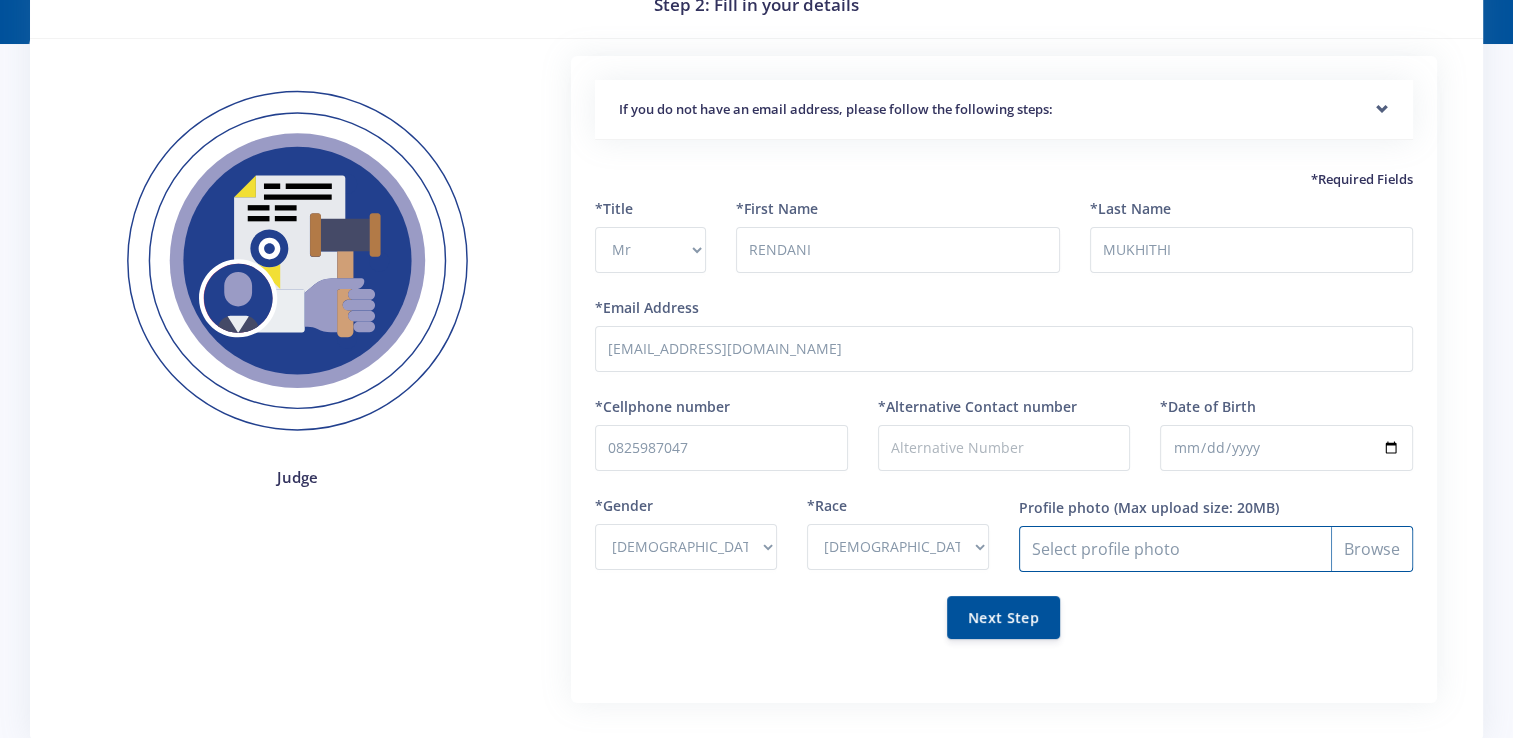 click on "Profile photo" at bounding box center [1216, 549] 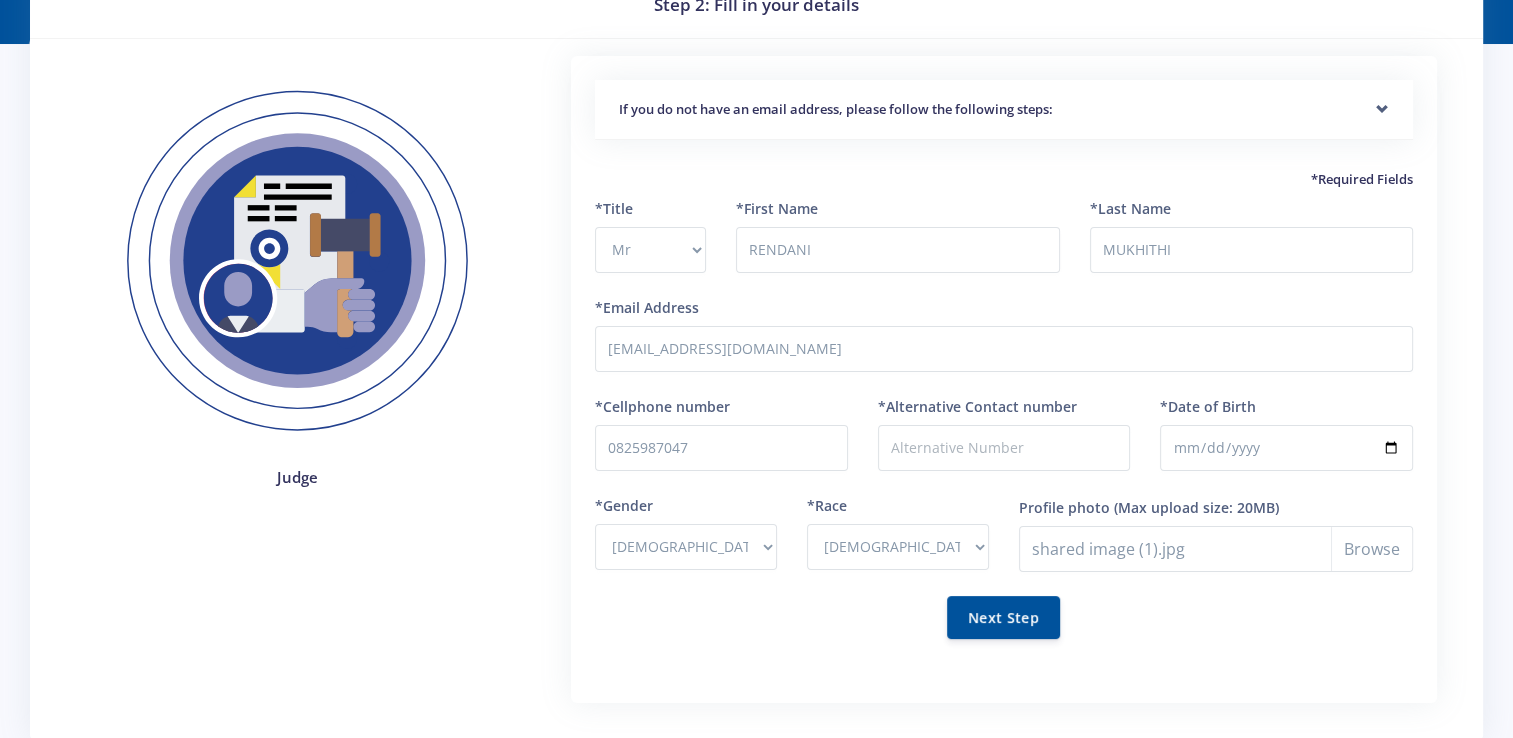 click on "Next
Step" at bounding box center [1003, 617] 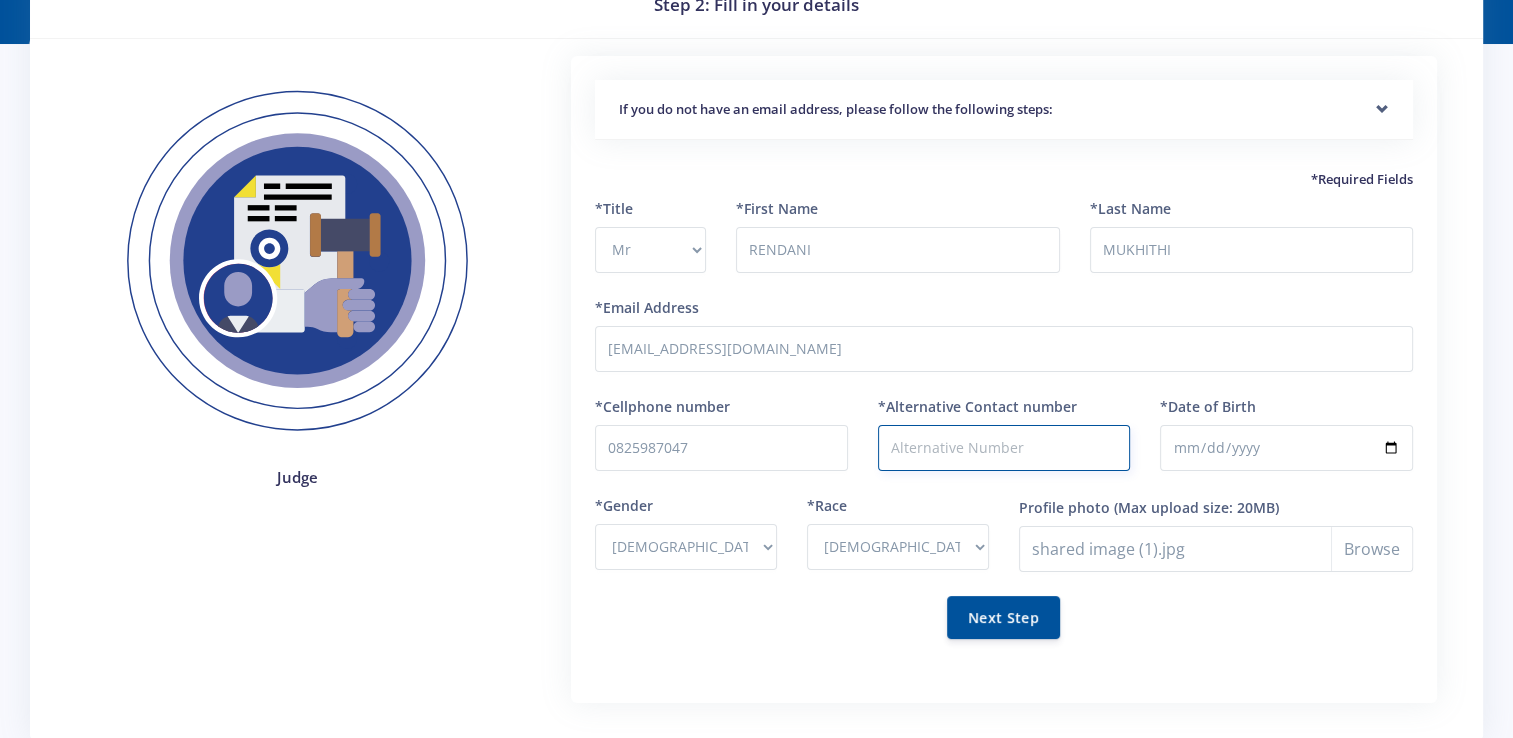 click on "*Alternative Contact number" at bounding box center (1004, 448) 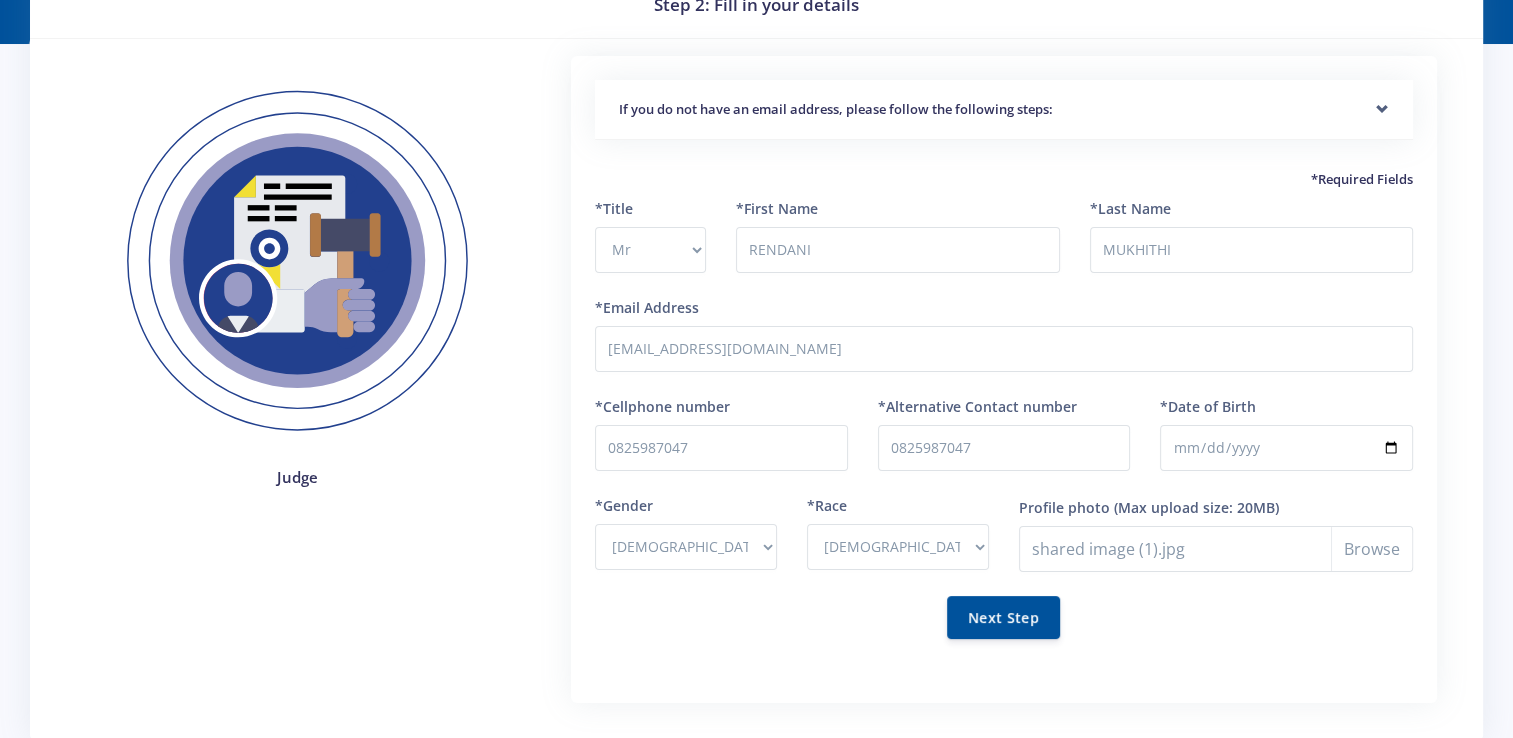 click on "Next
Step" at bounding box center (1003, 617) 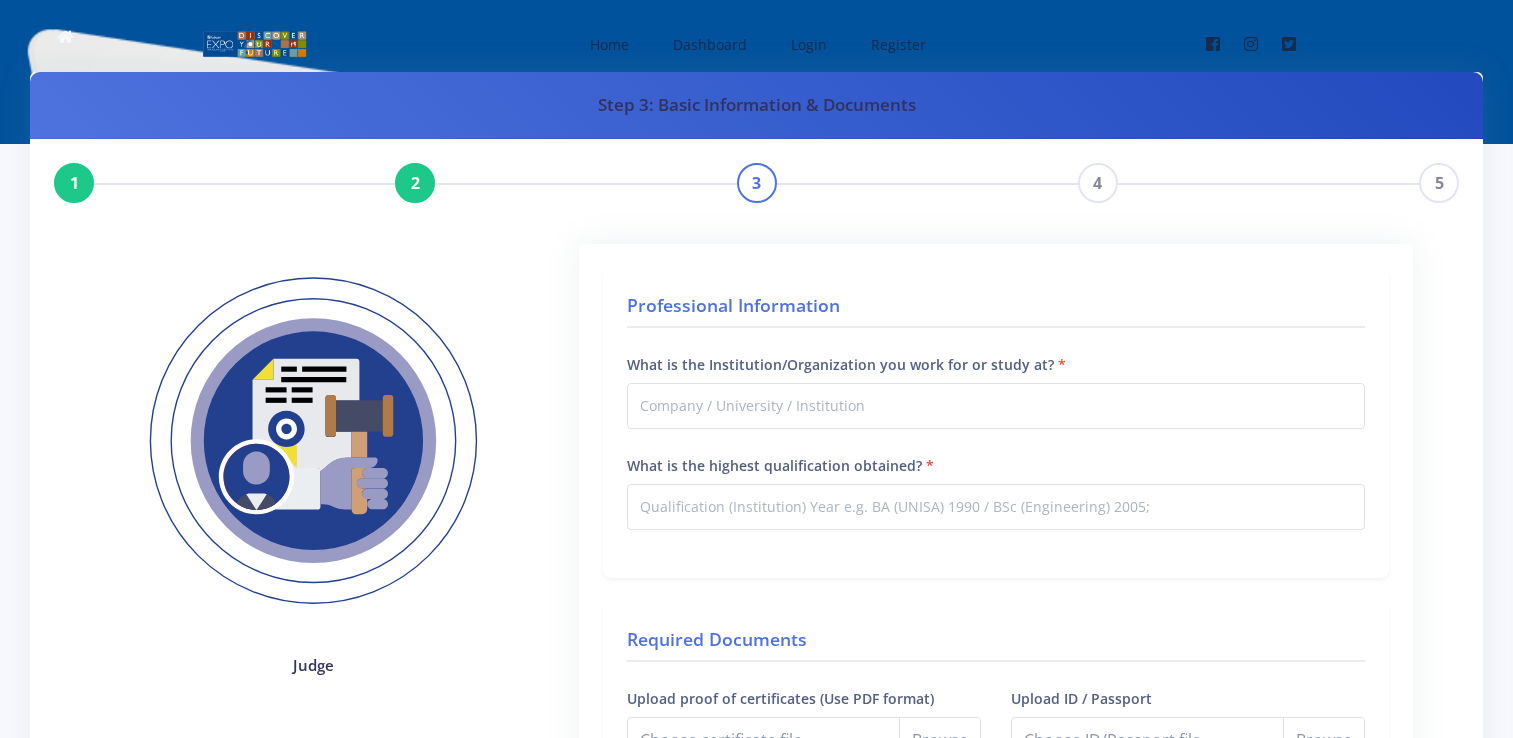 scroll, scrollTop: 0, scrollLeft: 0, axis: both 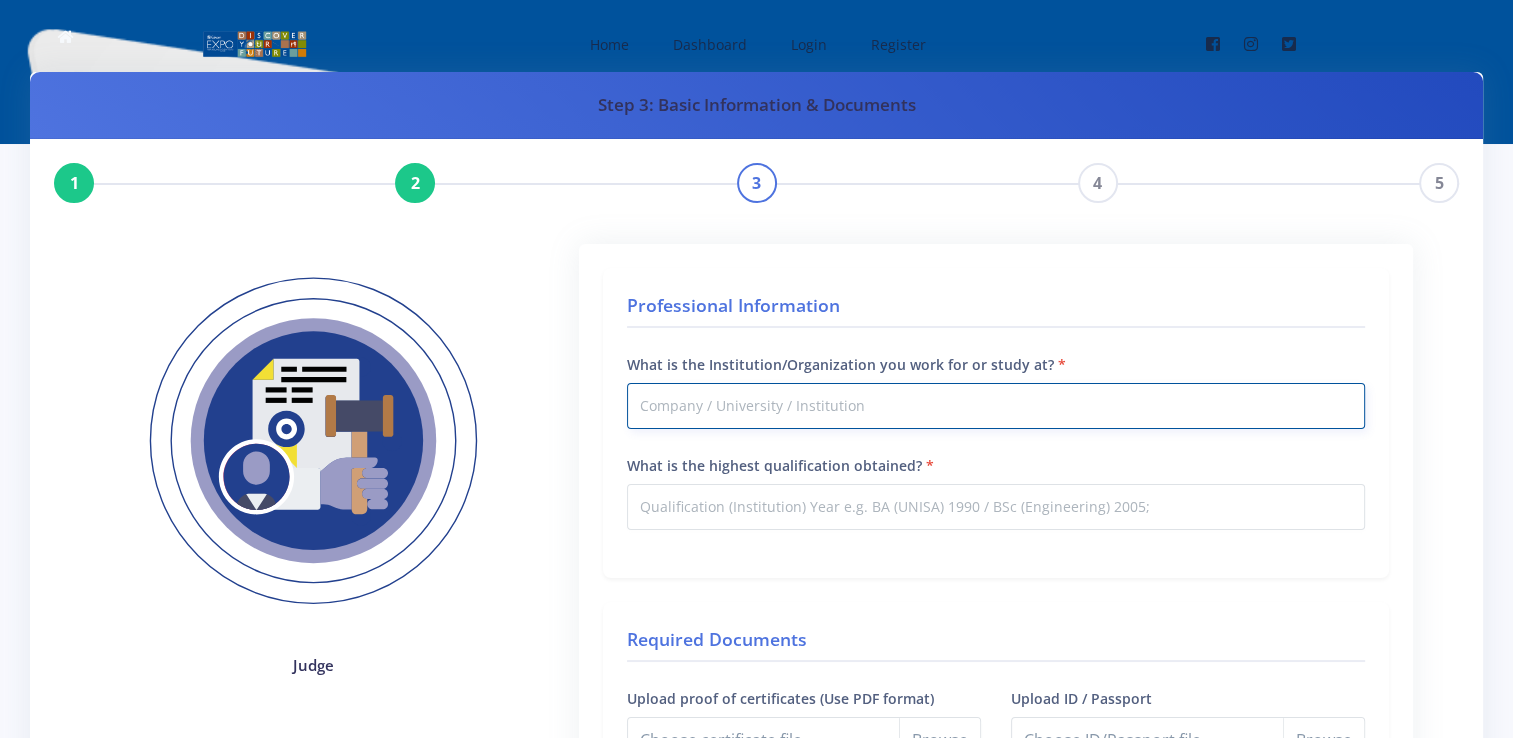 click on "What is the Institution/Organization you work for or study at?" at bounding box center (996, 406) 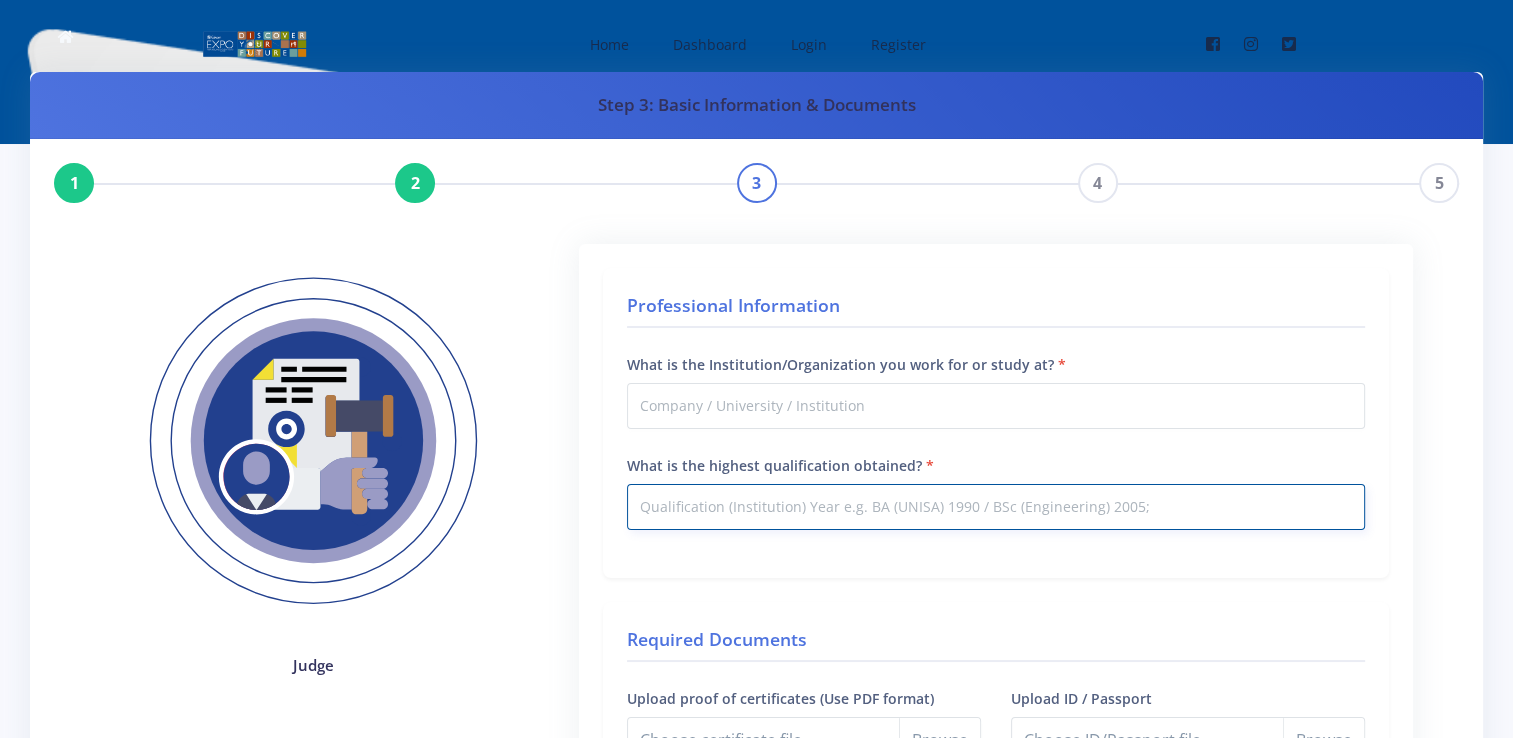click on "What is the highest qualification obtained?" at bounding box center (996, 507) 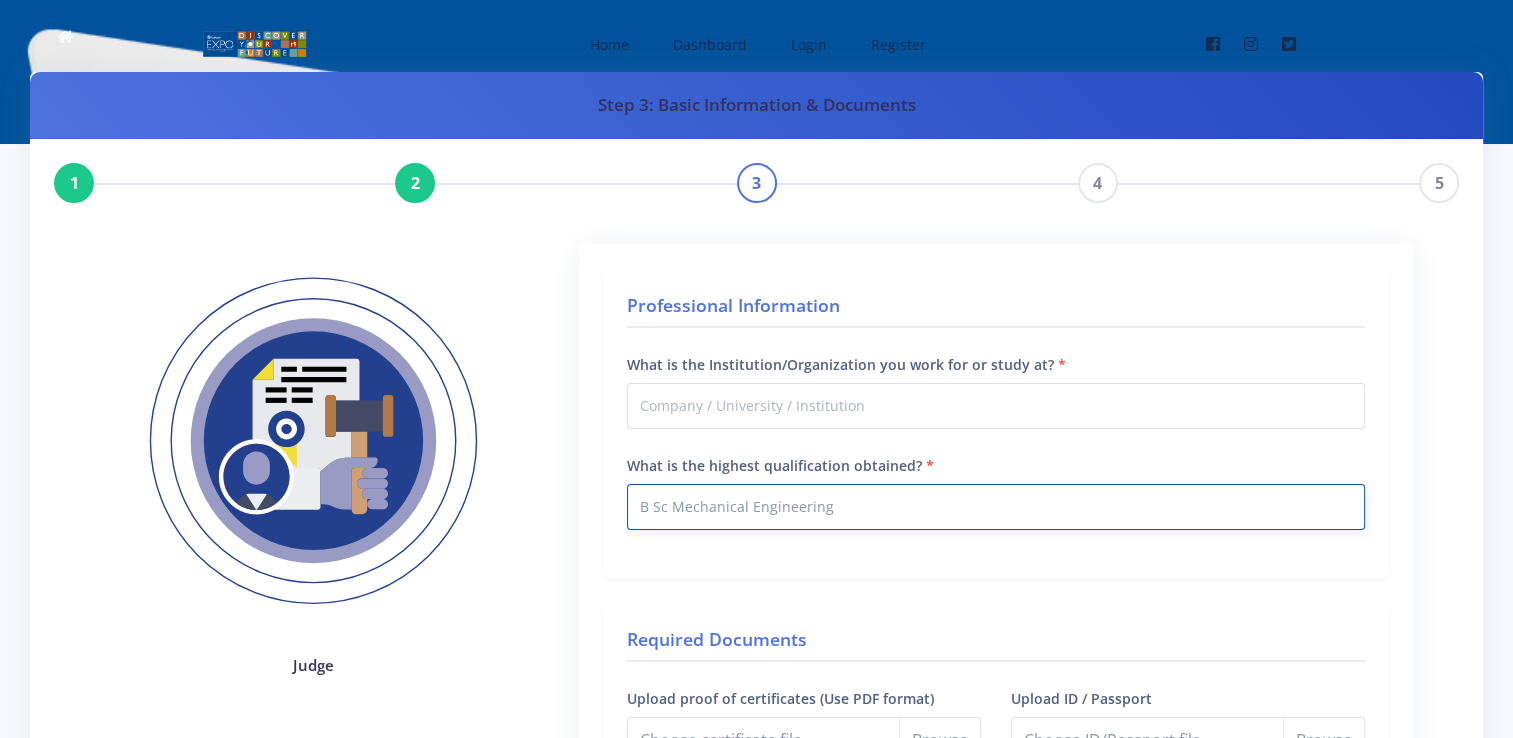 type on "B Sc Mechanical Engineering" 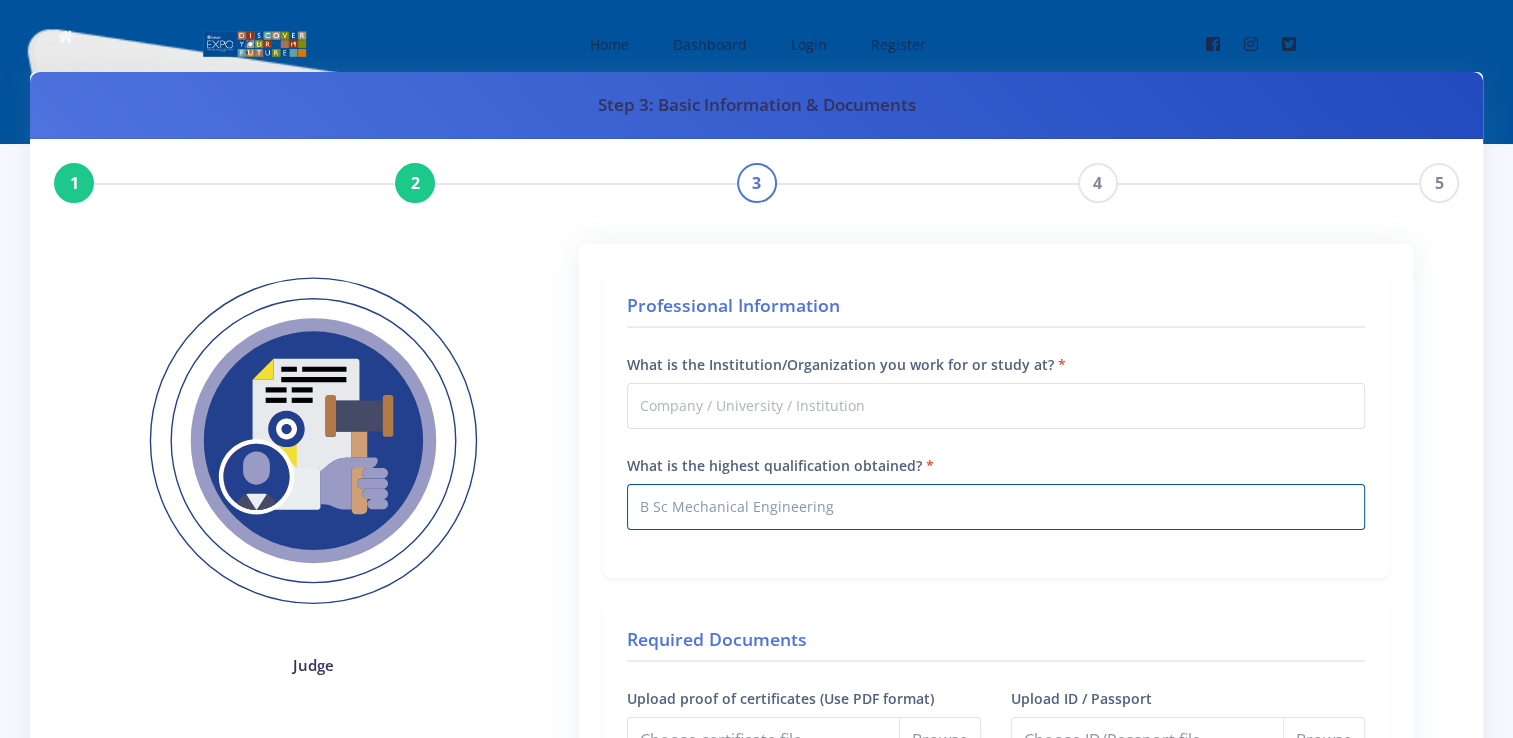 click on "Professional Information
What is the Institution/Organization you work for or study at?
What is the highest qualification obtained?
B Sc Mechanical Engineering
Required Documents Choose certificate file" at bounding box center [996, 1120] 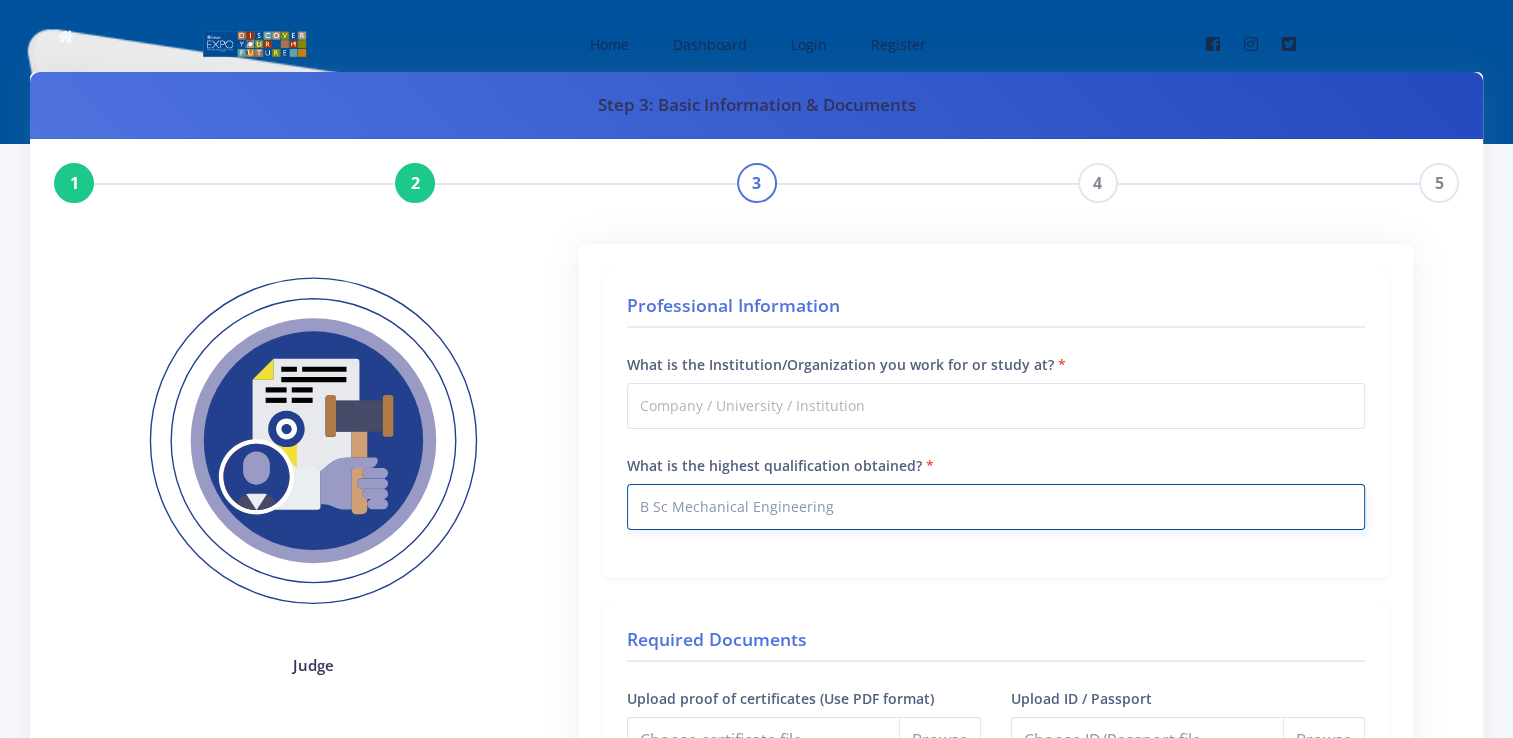 drag, startPoint x: 904, startPoint y: 500, endPoint x: 884, endPoint y: 502, distance: 20.09975 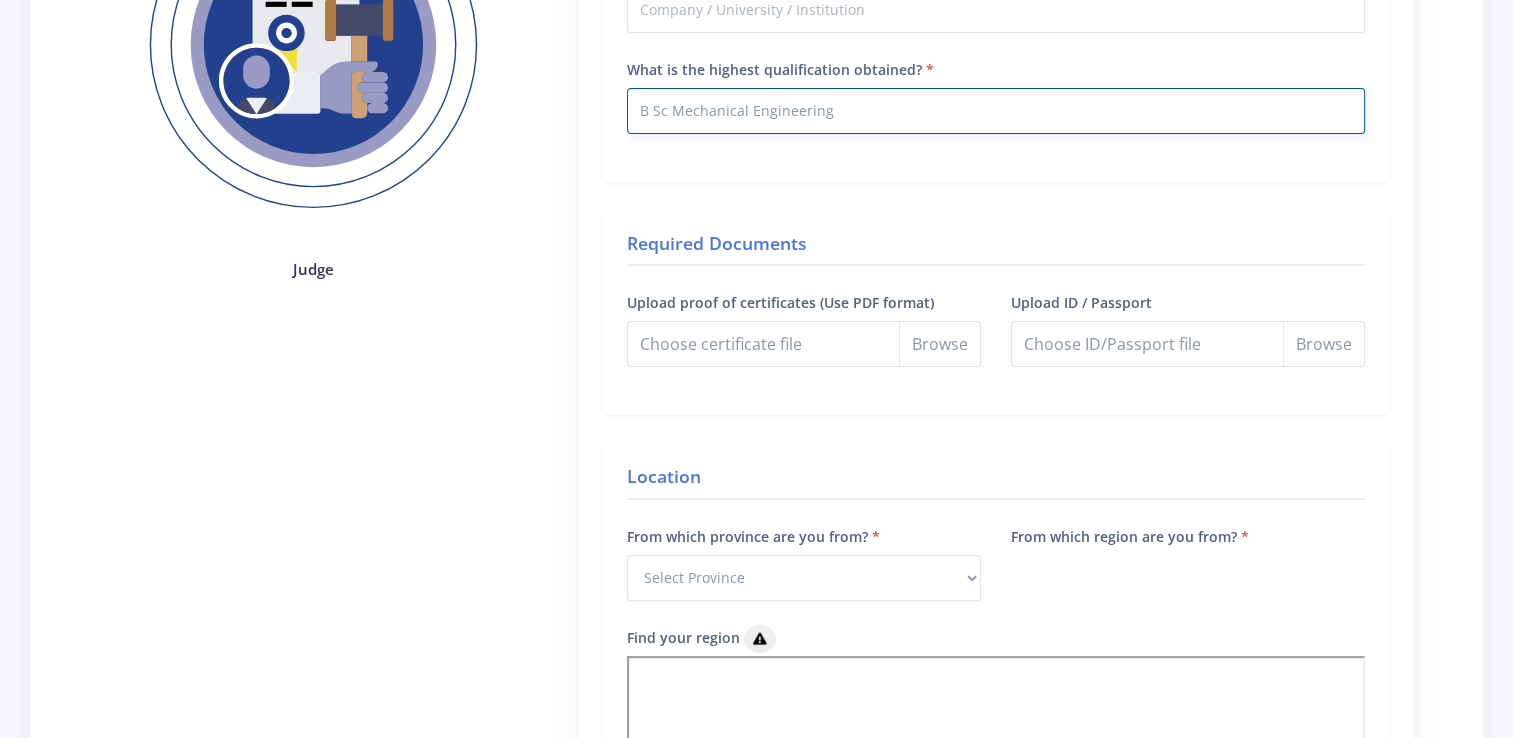 scroll, scrollTop: 500, scrollLeft: 0, axis: vertical 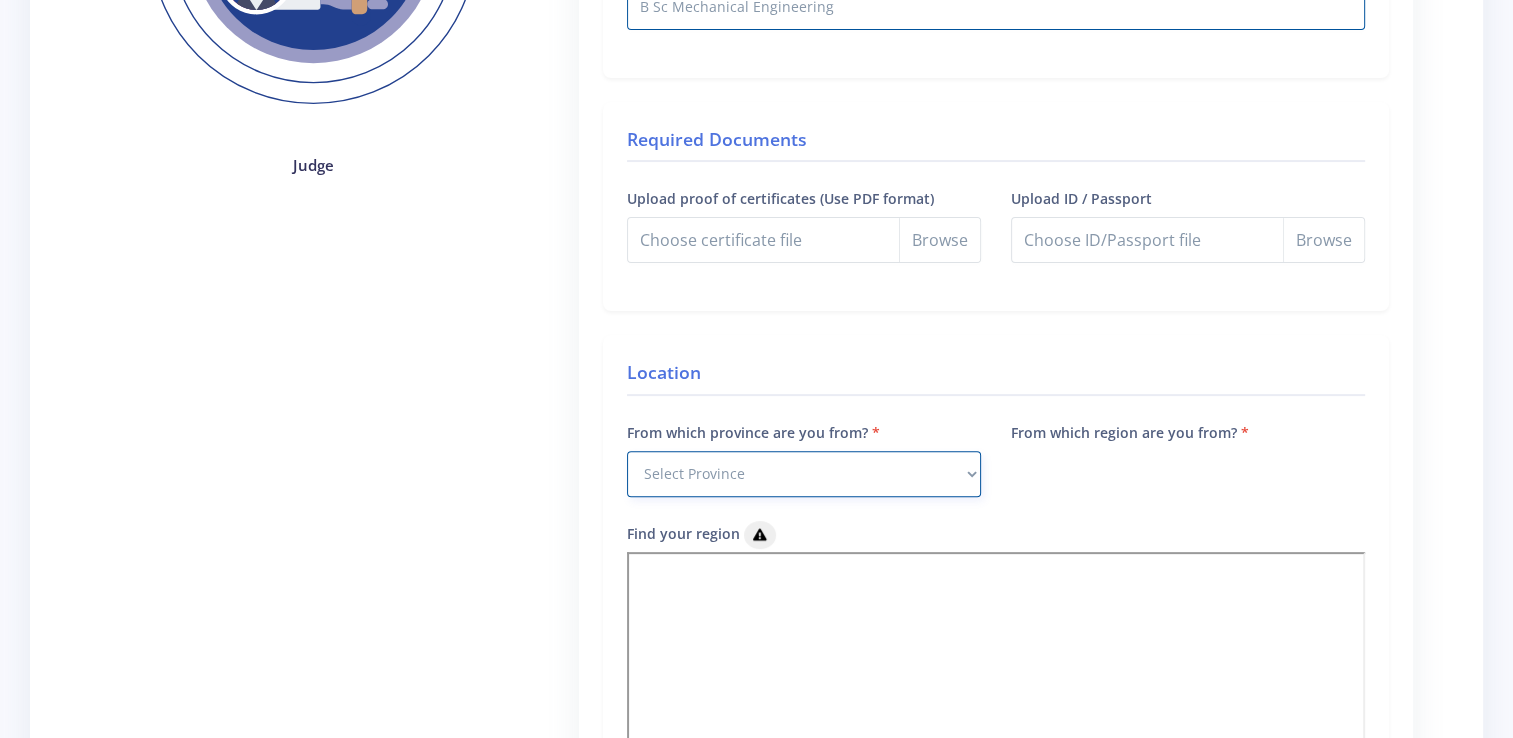 click on "Select Province
Western Cape
Eastern Cape
Northern Cape
North West
Free State" at bounding box center (804, 474) 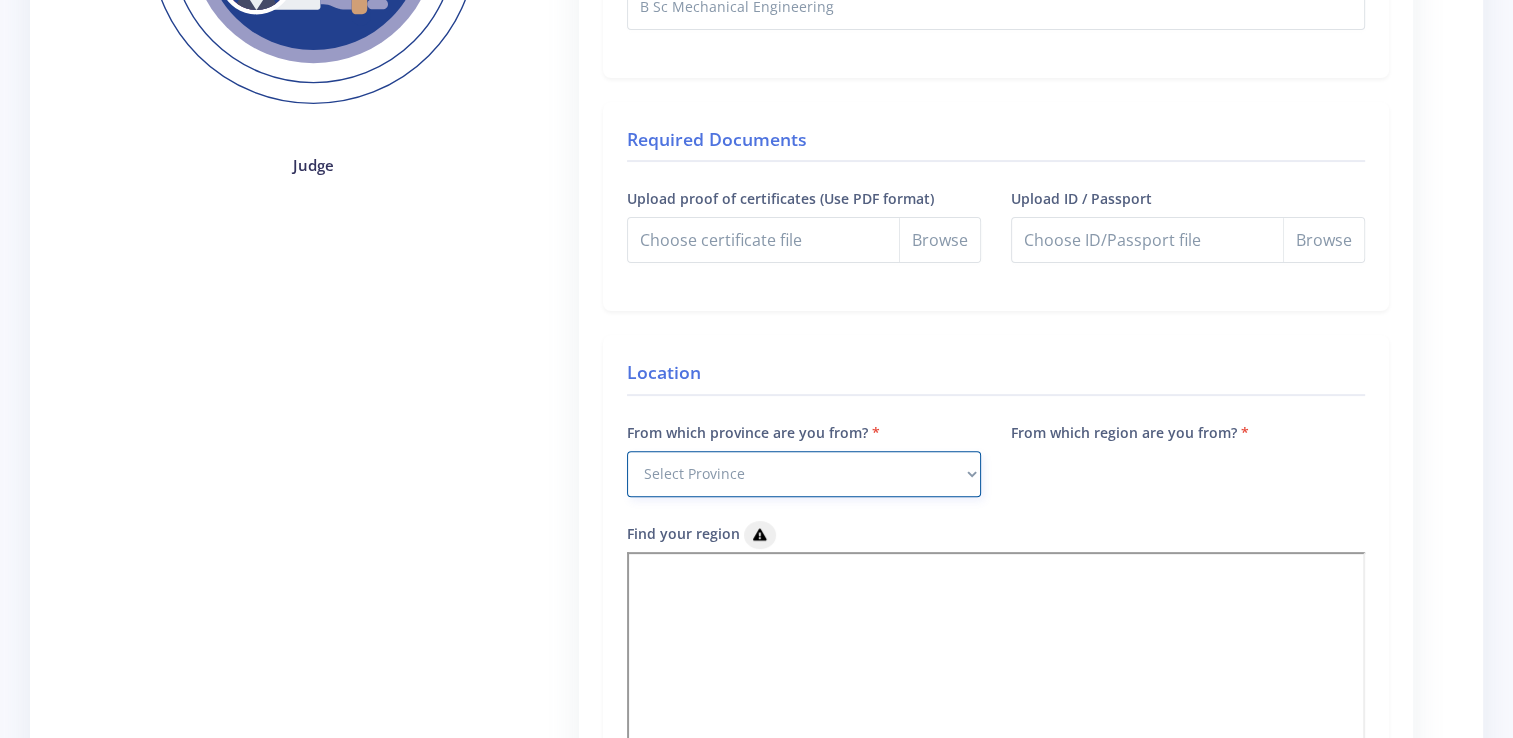 select on "7" 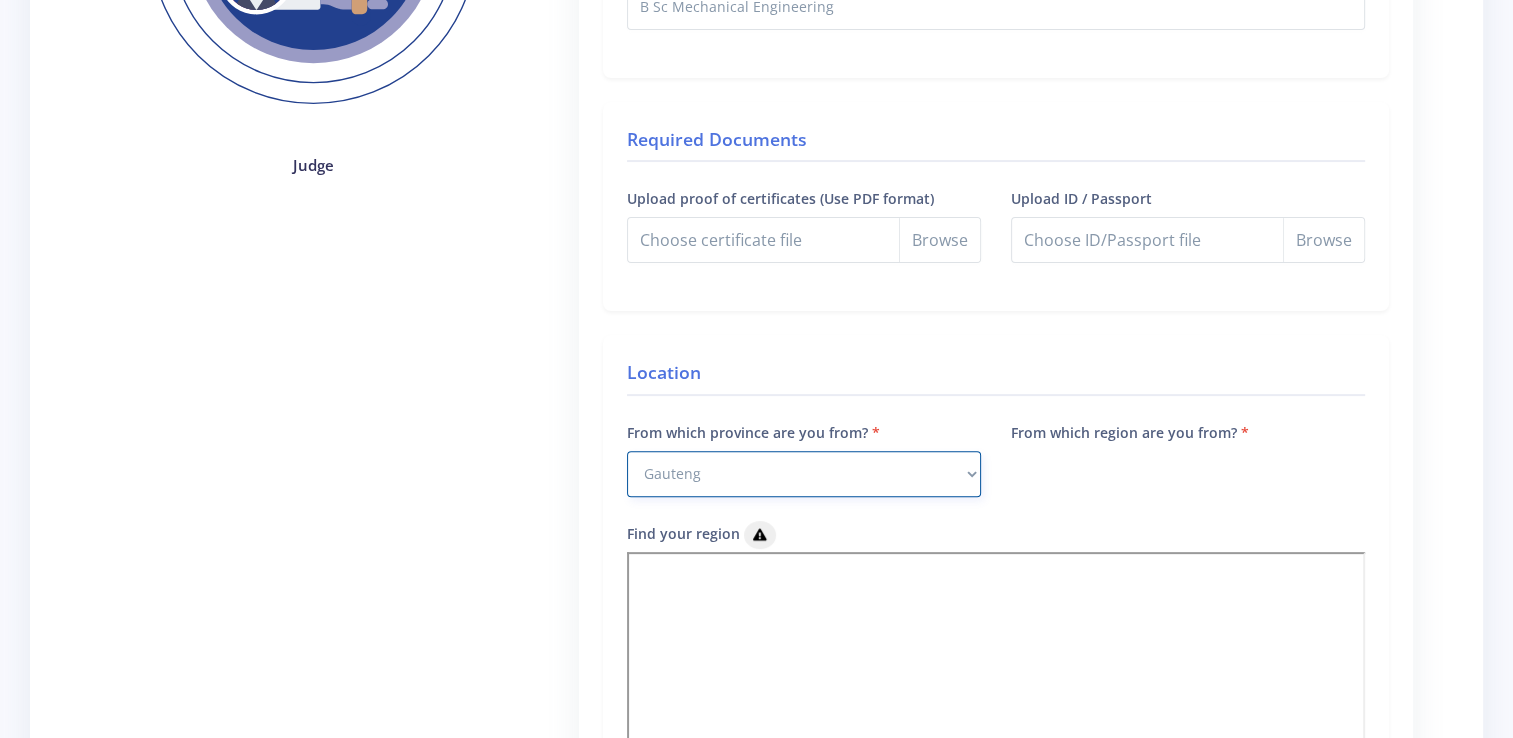click on "Select Province
Western Cape
Eastern Cape
Northern Cape
North West
Free State" at bounding box center [804, 474] 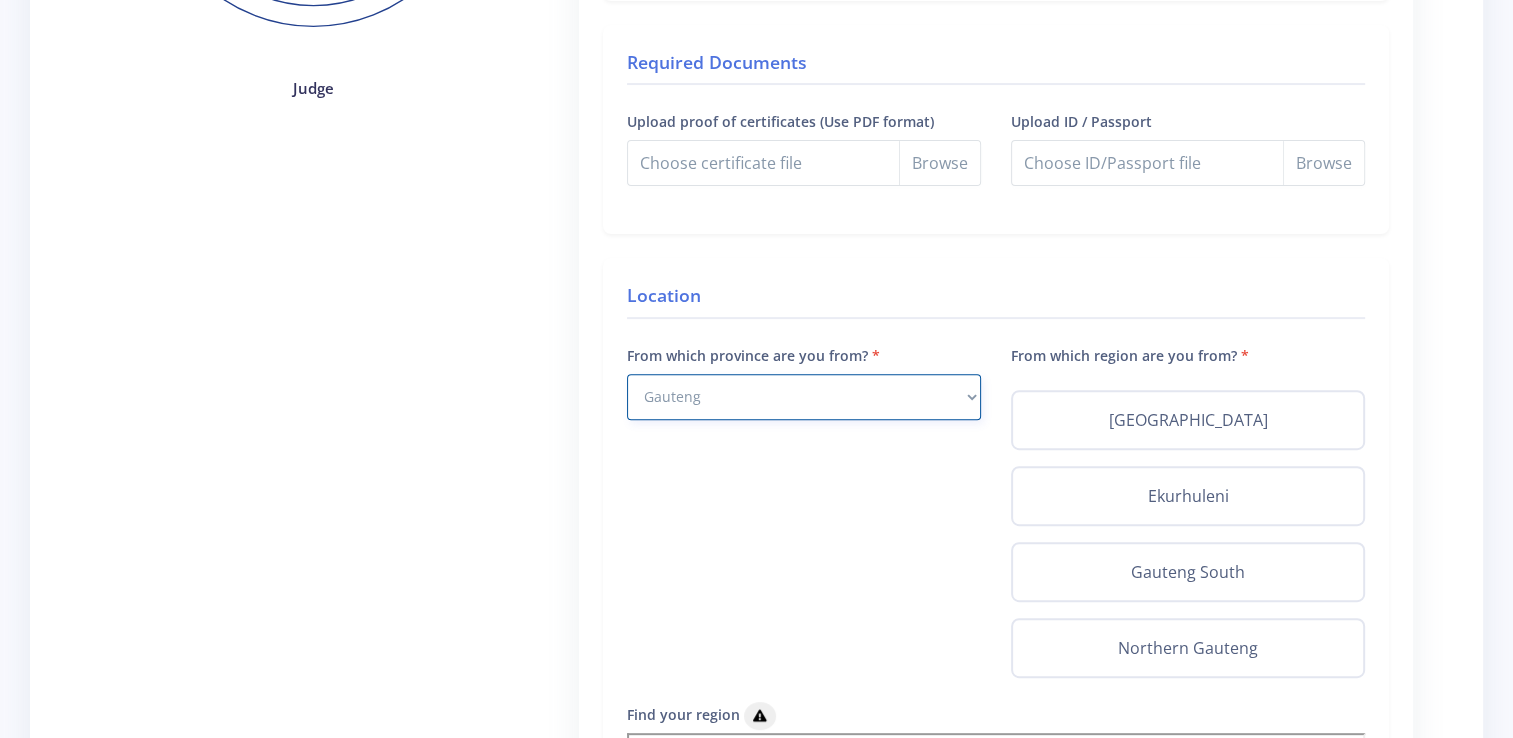 scroll, scrollTop: 600, scrollLeft: 0, axis: vertical 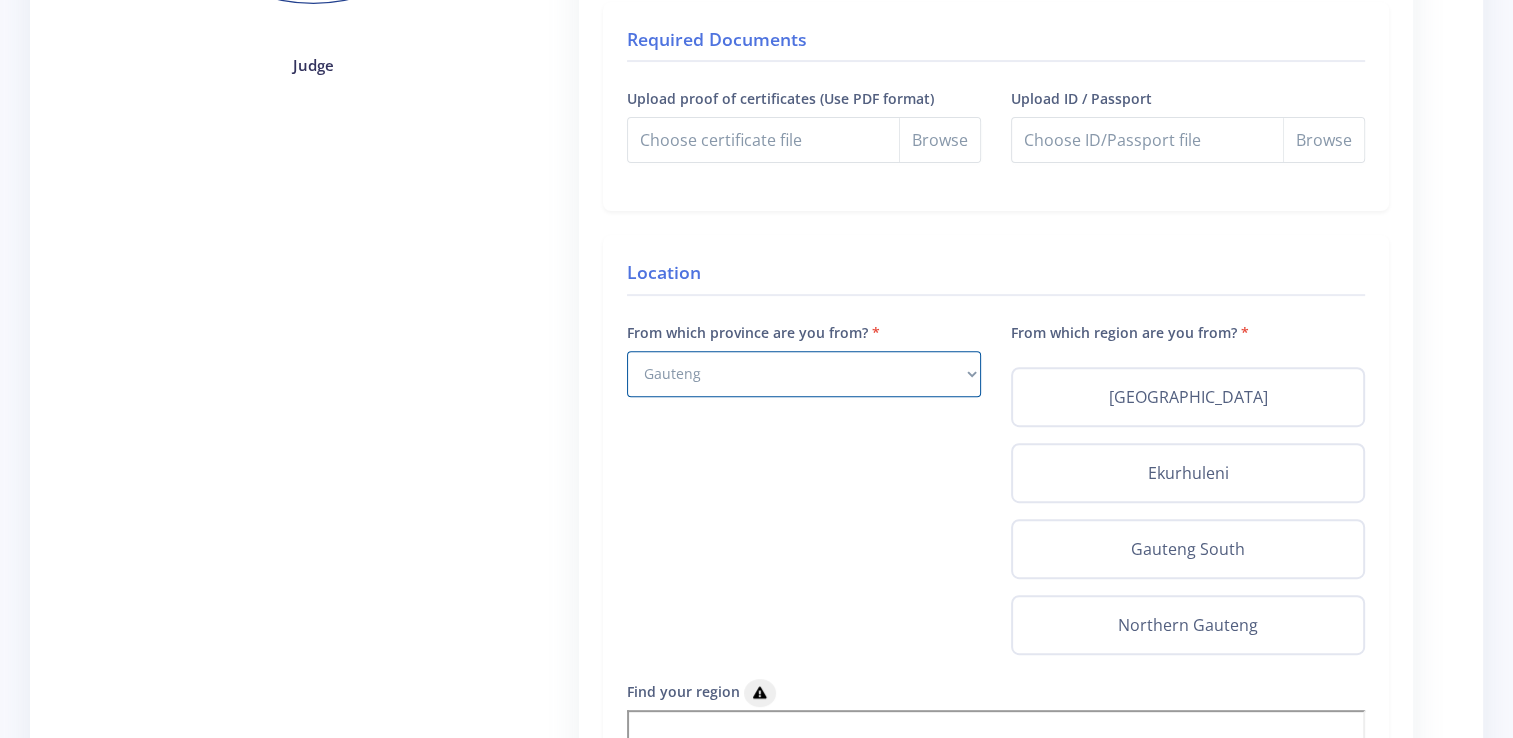 click on "Johannesburg" at bounding box center (1188, 397) 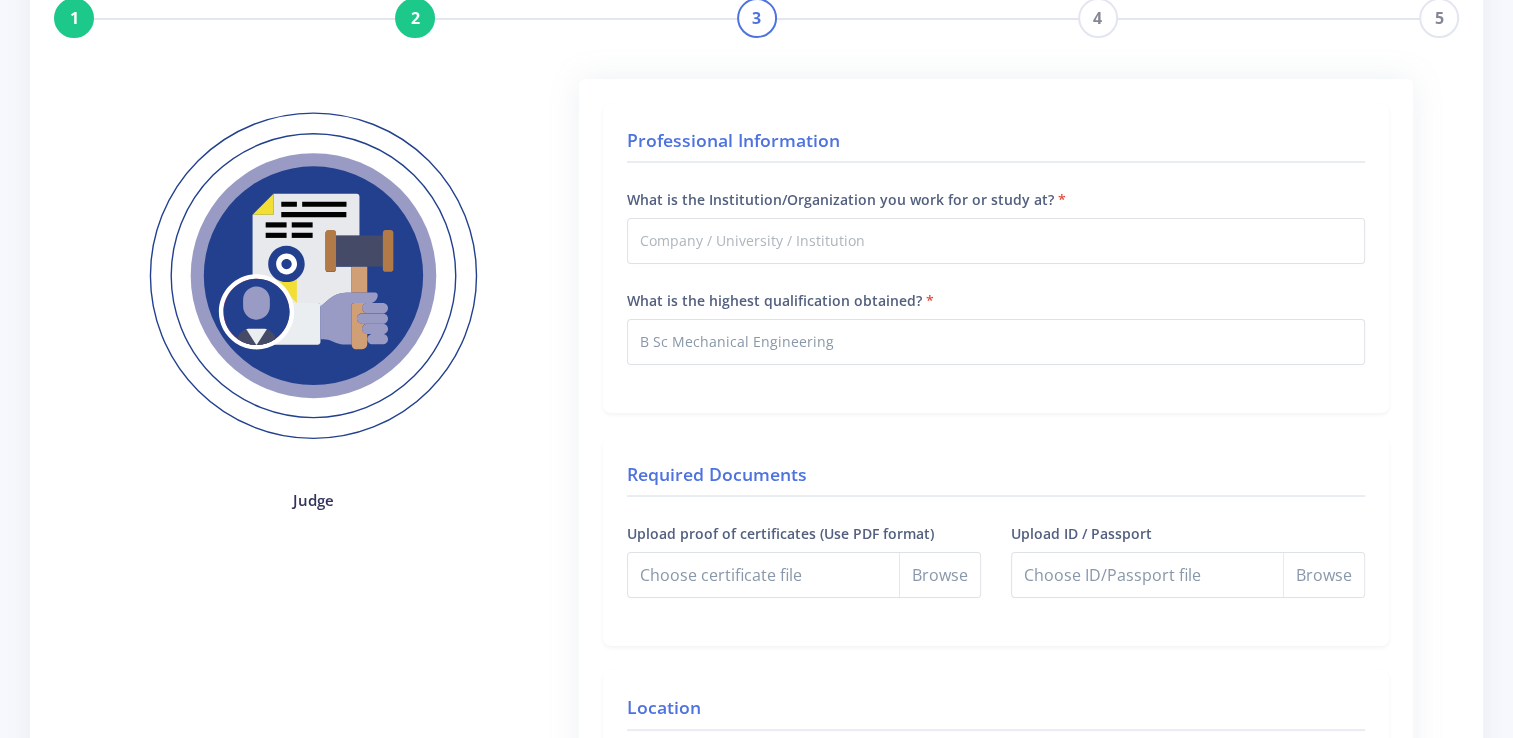 scroll, scrollTop: 200, scrollLeft: 0, axis: vertical 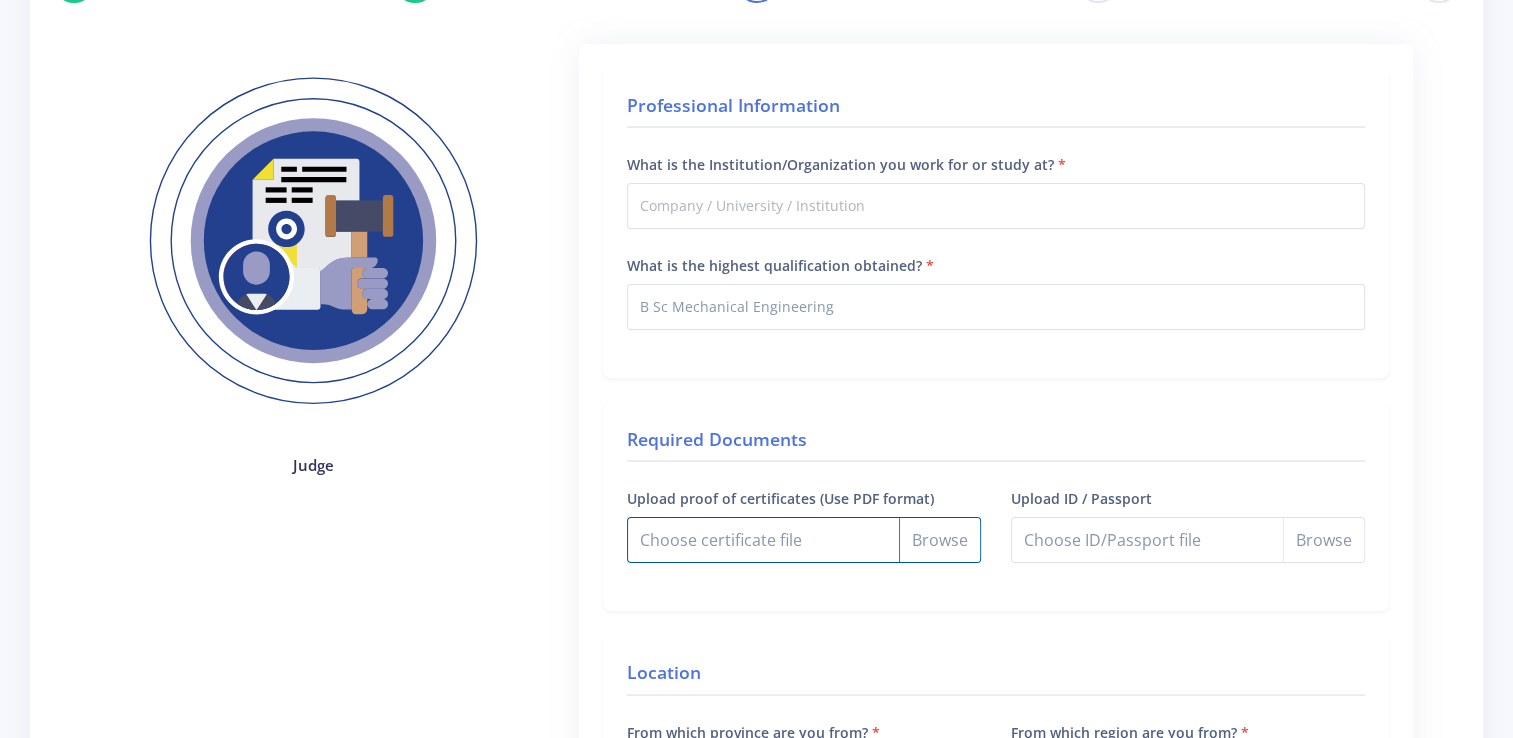click on "Upload proof of certificates (Use PDF format)" at bounding box center [804, 540] 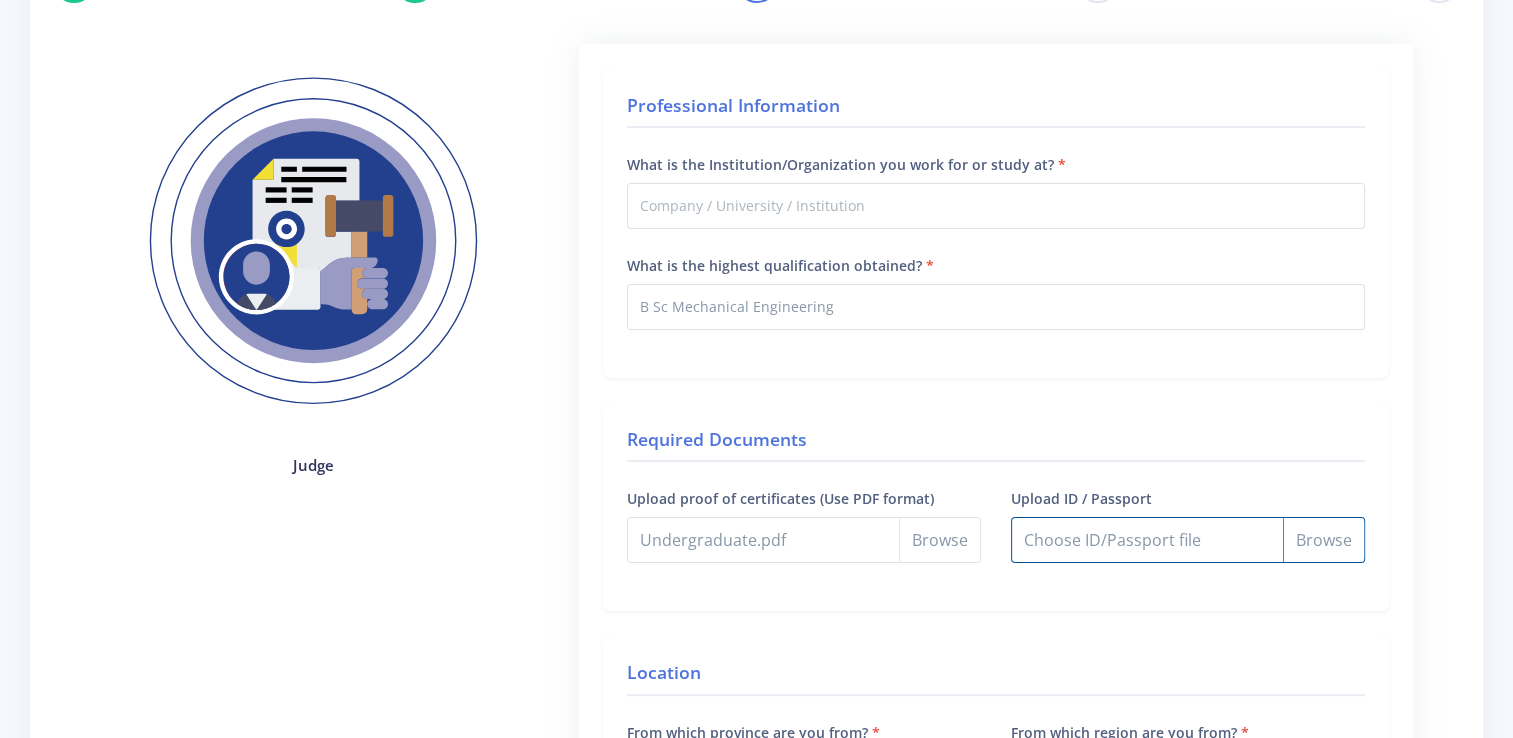 click on "Upload ID / Passport" at bounding box center [1188, 540] 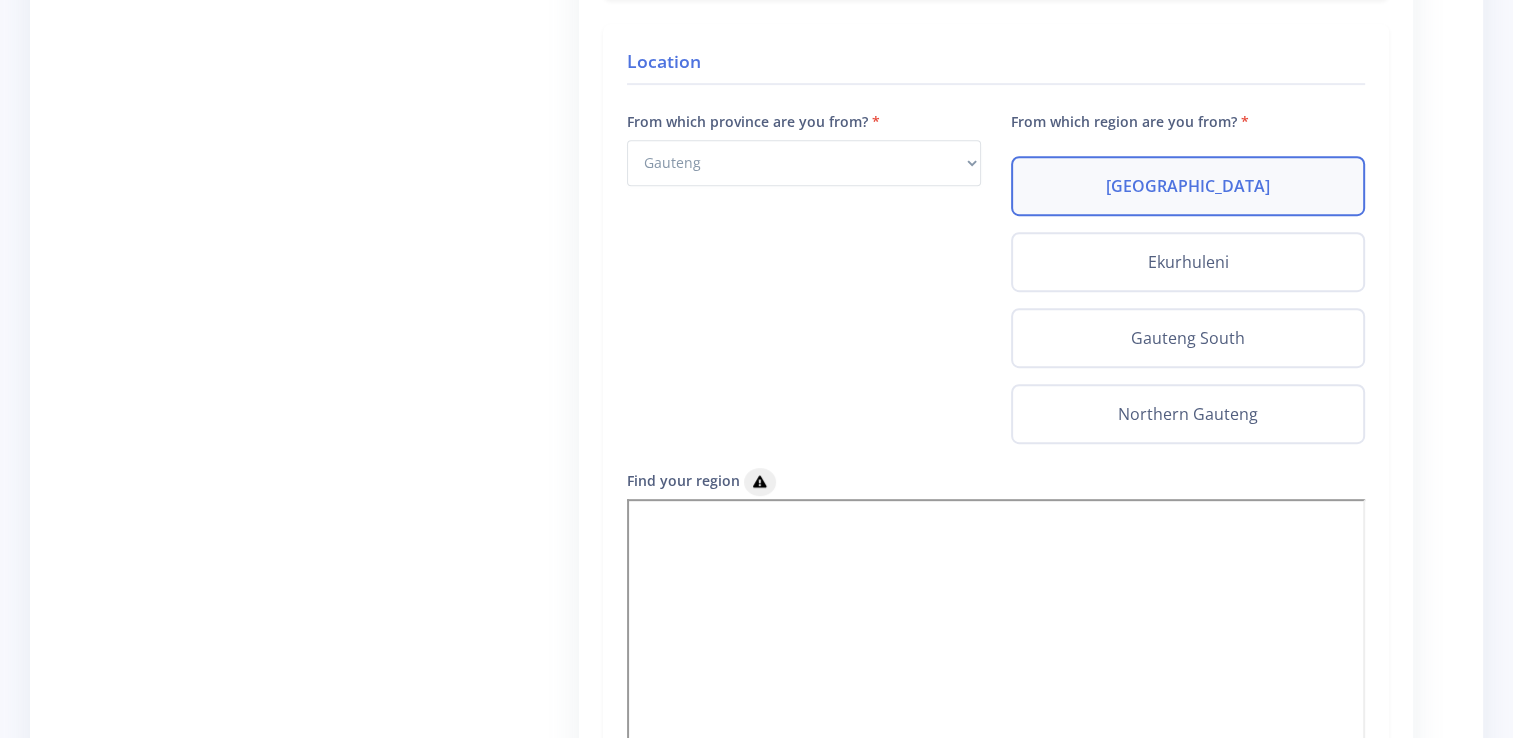 scroll, scrollTop: 900, scrollLeft: 0, axis: vertical 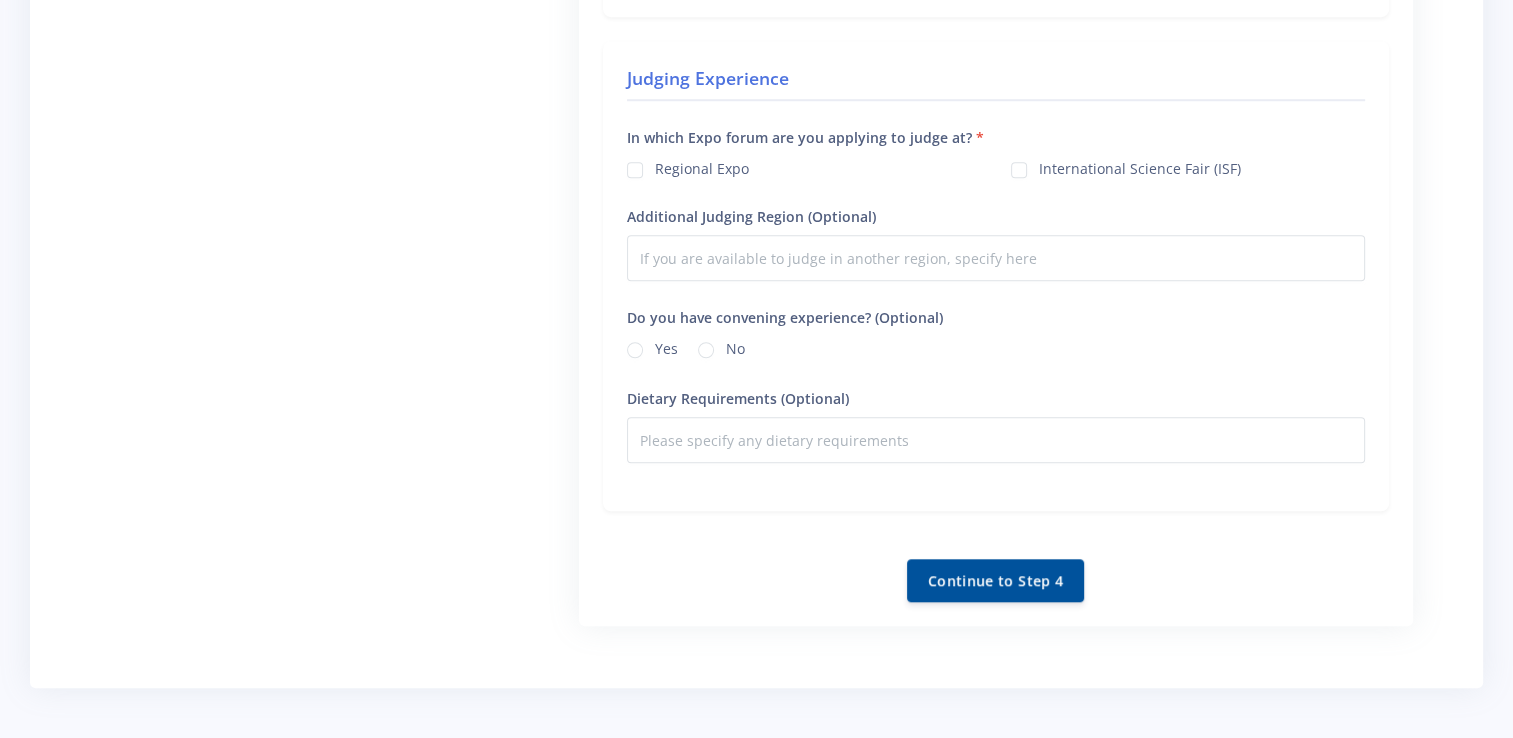 click on "Regional Expo" at bounding box center (702, 166) 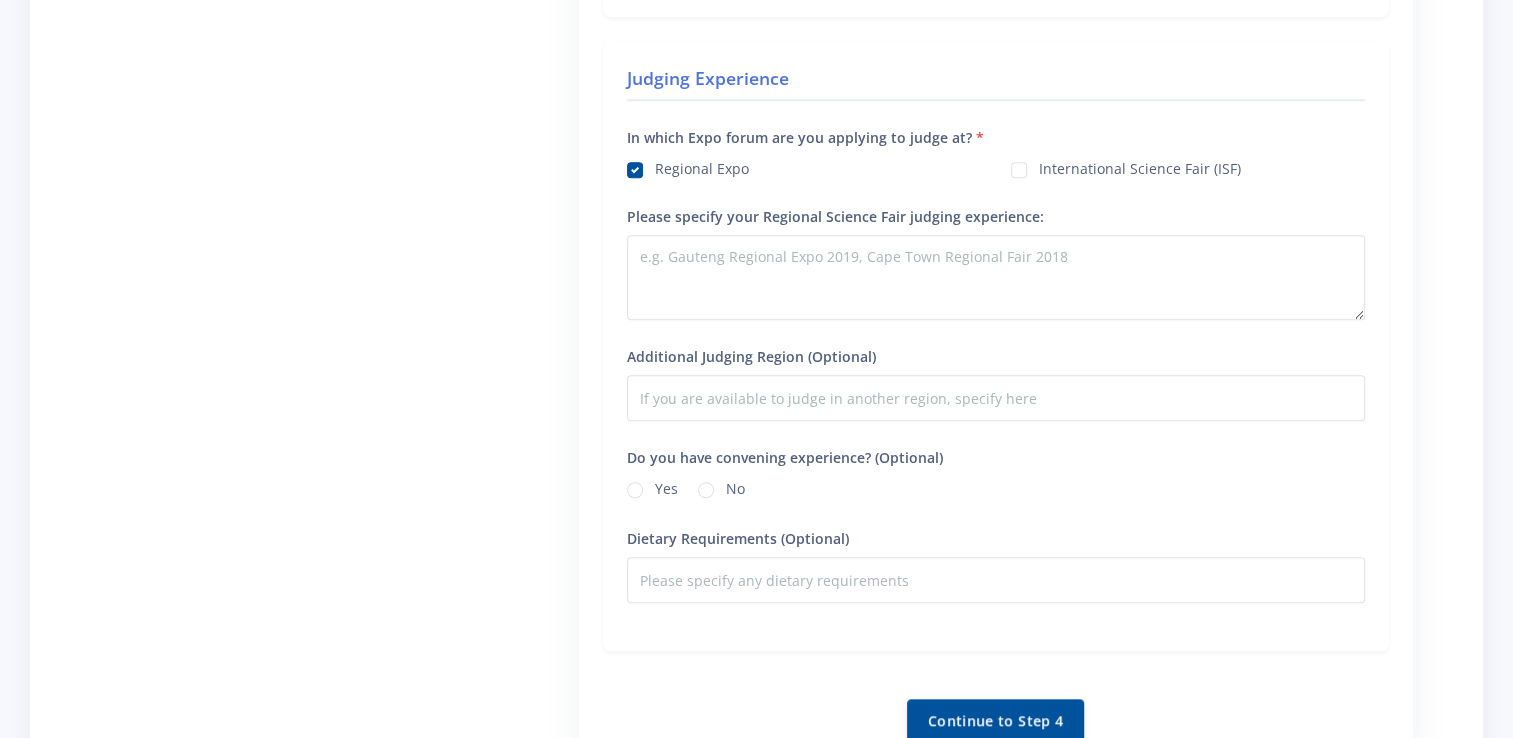 click on "International Science Fair (ISF)" at bounding box center (1188, 168) 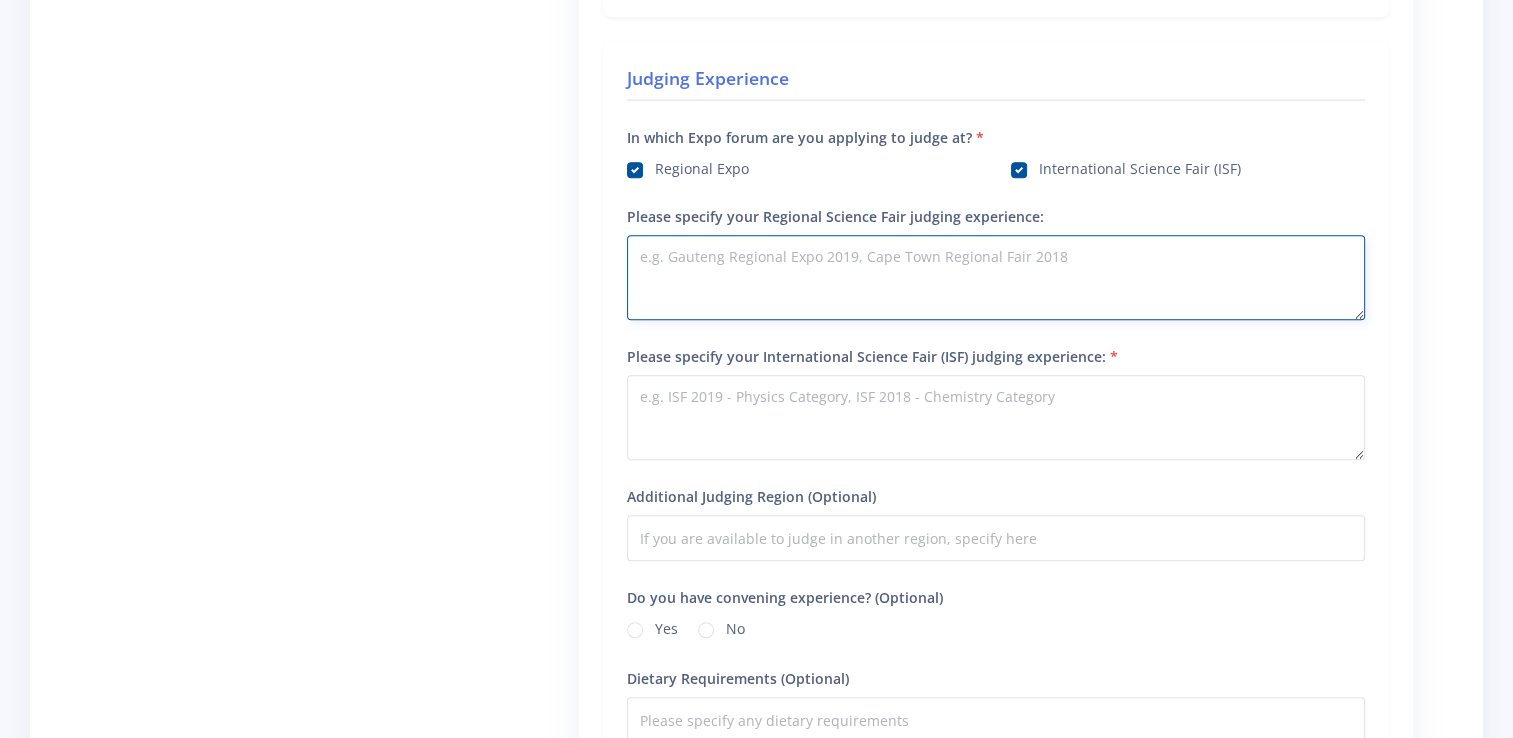click on "Please specify your Regional Science Fair judging experience:" at bounding box center (996, 277) 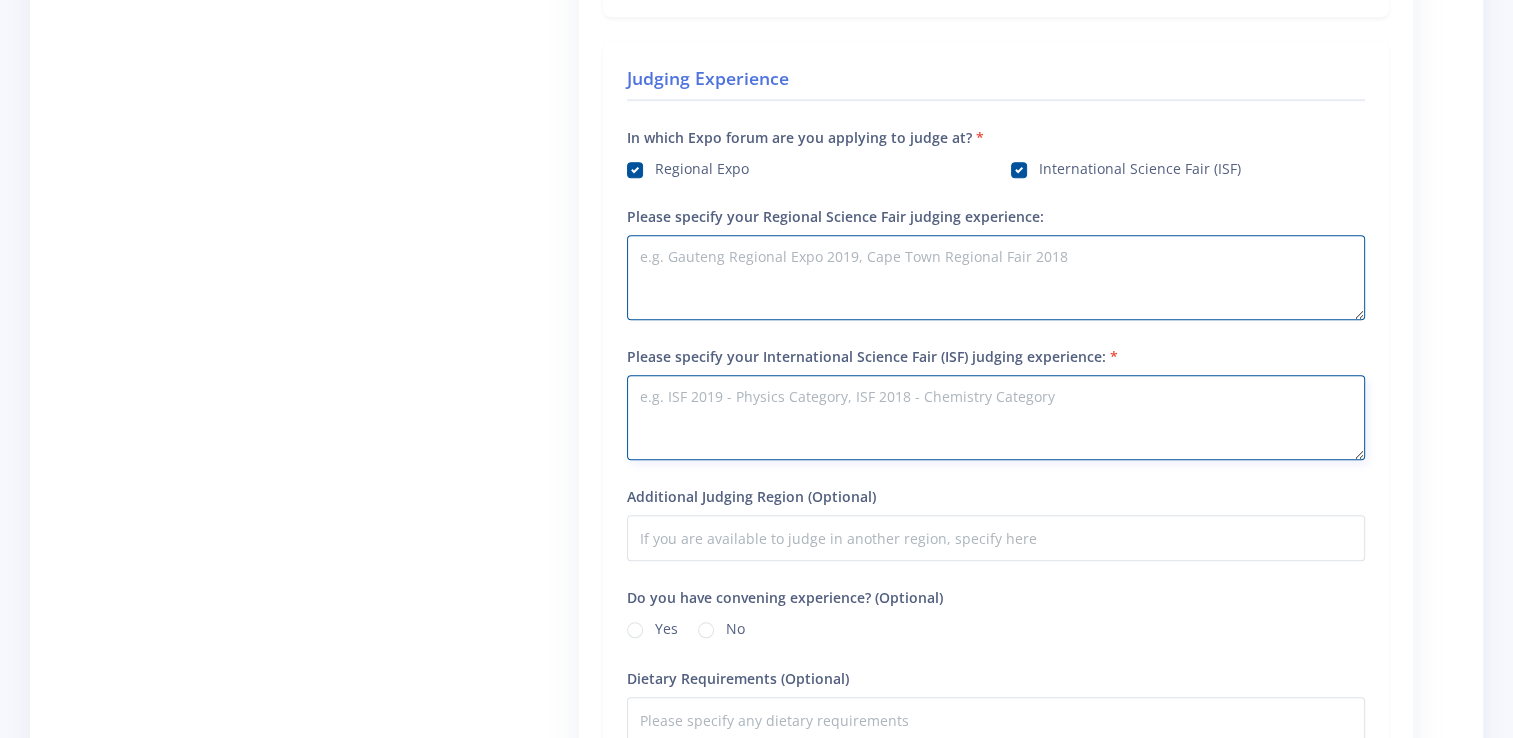 click on "Please specify your International Science Fair (ISF) judging experience:" at bounding box center (996, 417) 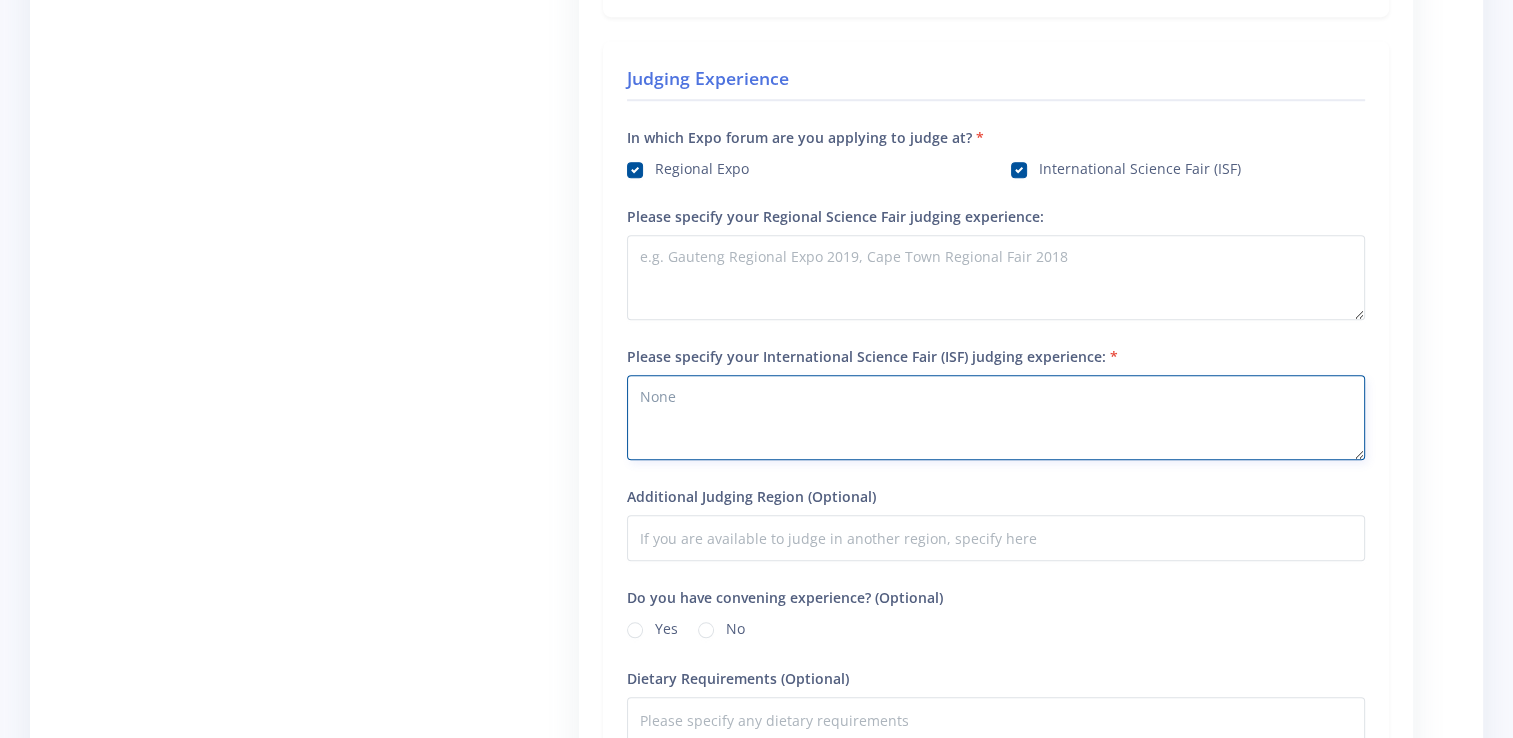 type on "None" 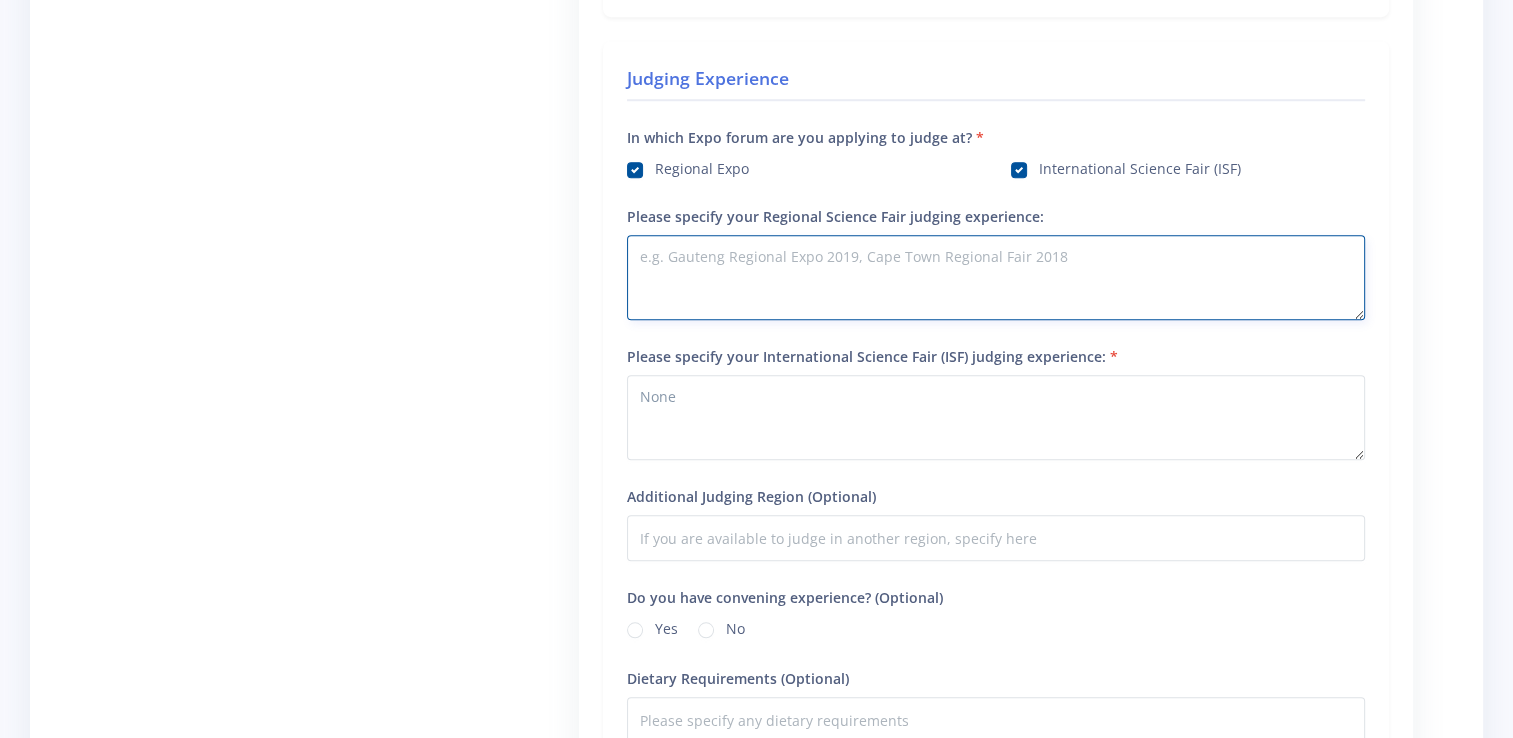 click on "Please specify your Regional Science Fair judging experience:" at bounding box center [996, 277] 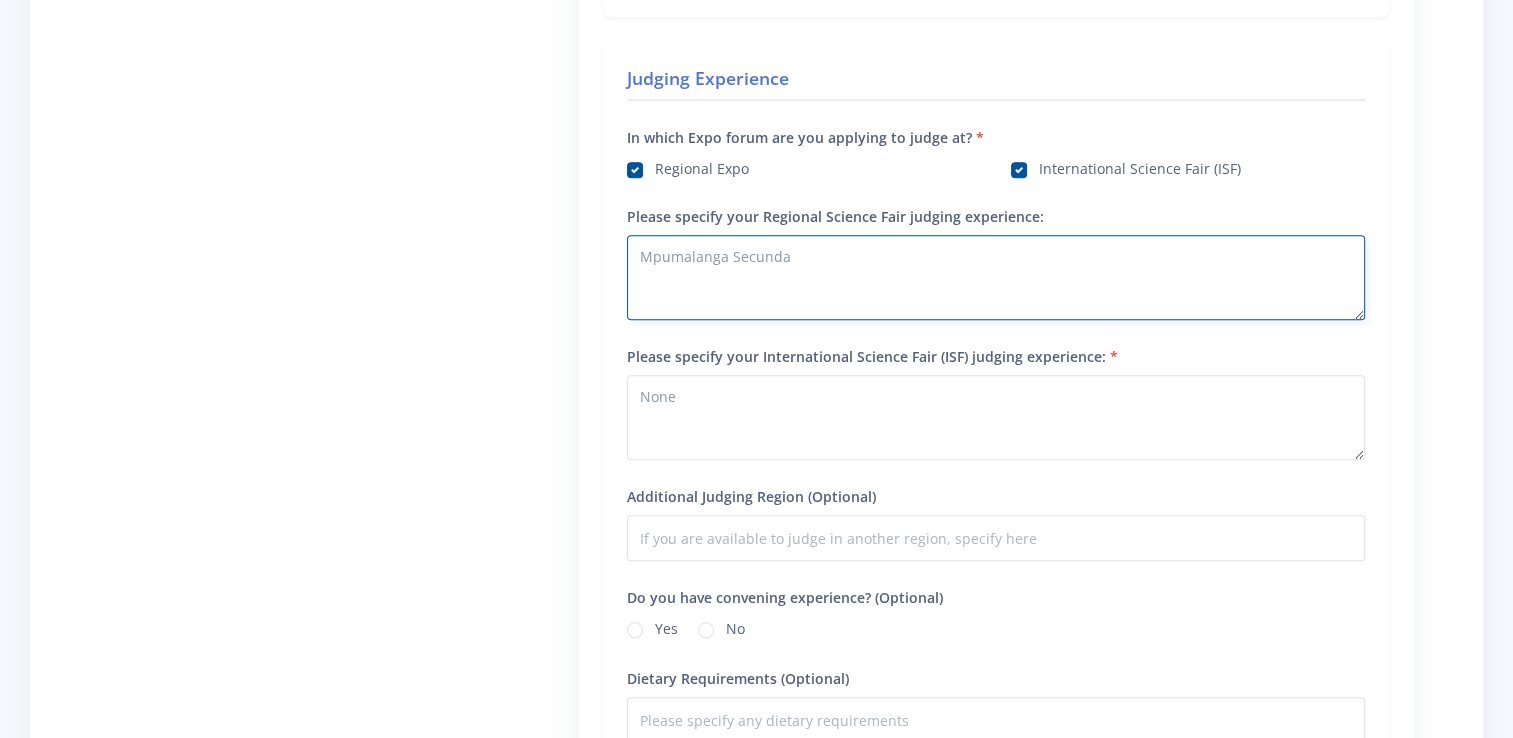 scroll, scrollTop: 1727, scrollLeft: 0, axis: vertical 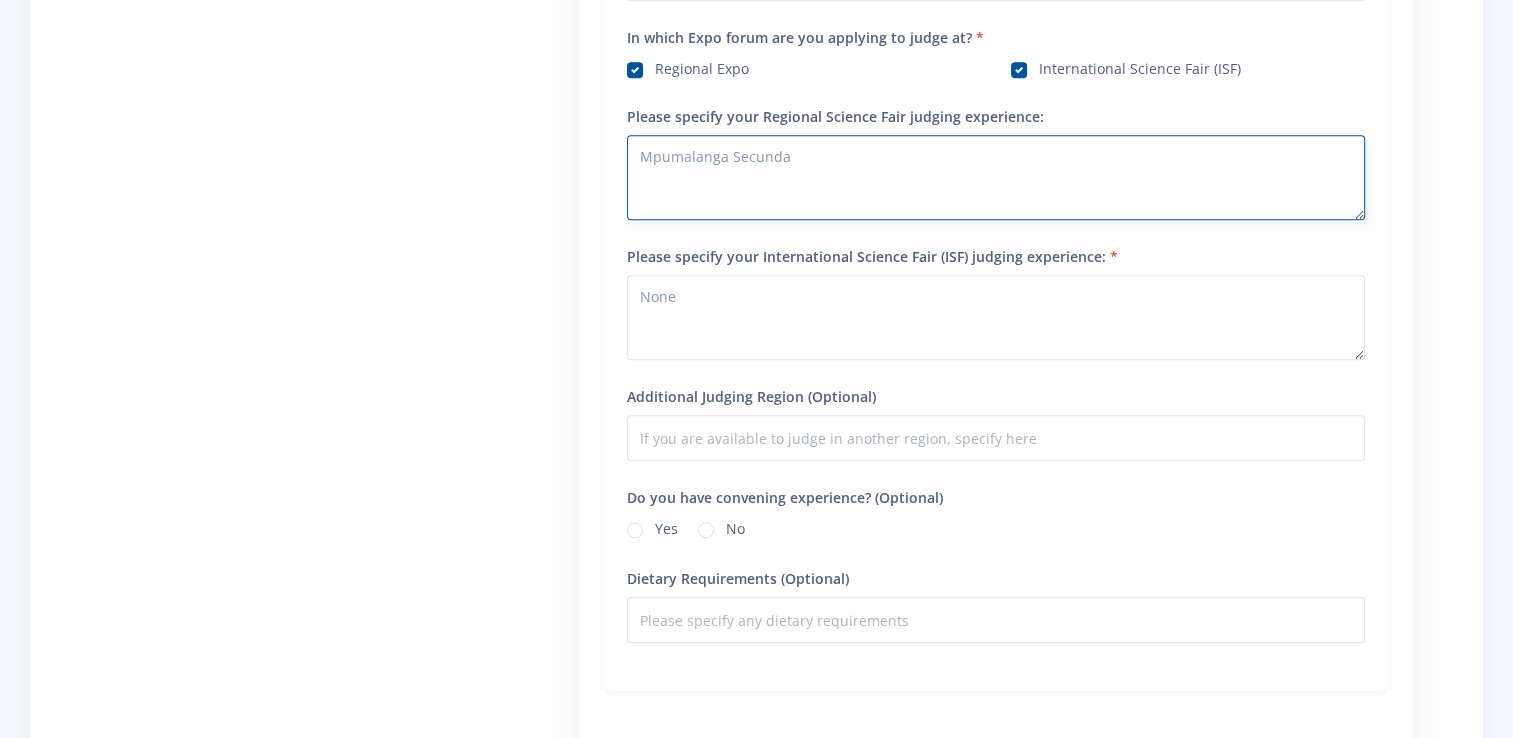 drag, startPoint x: 785, startPoint y: 153, endPoint x: 728, endPoint y: 150, distance: 57.07889 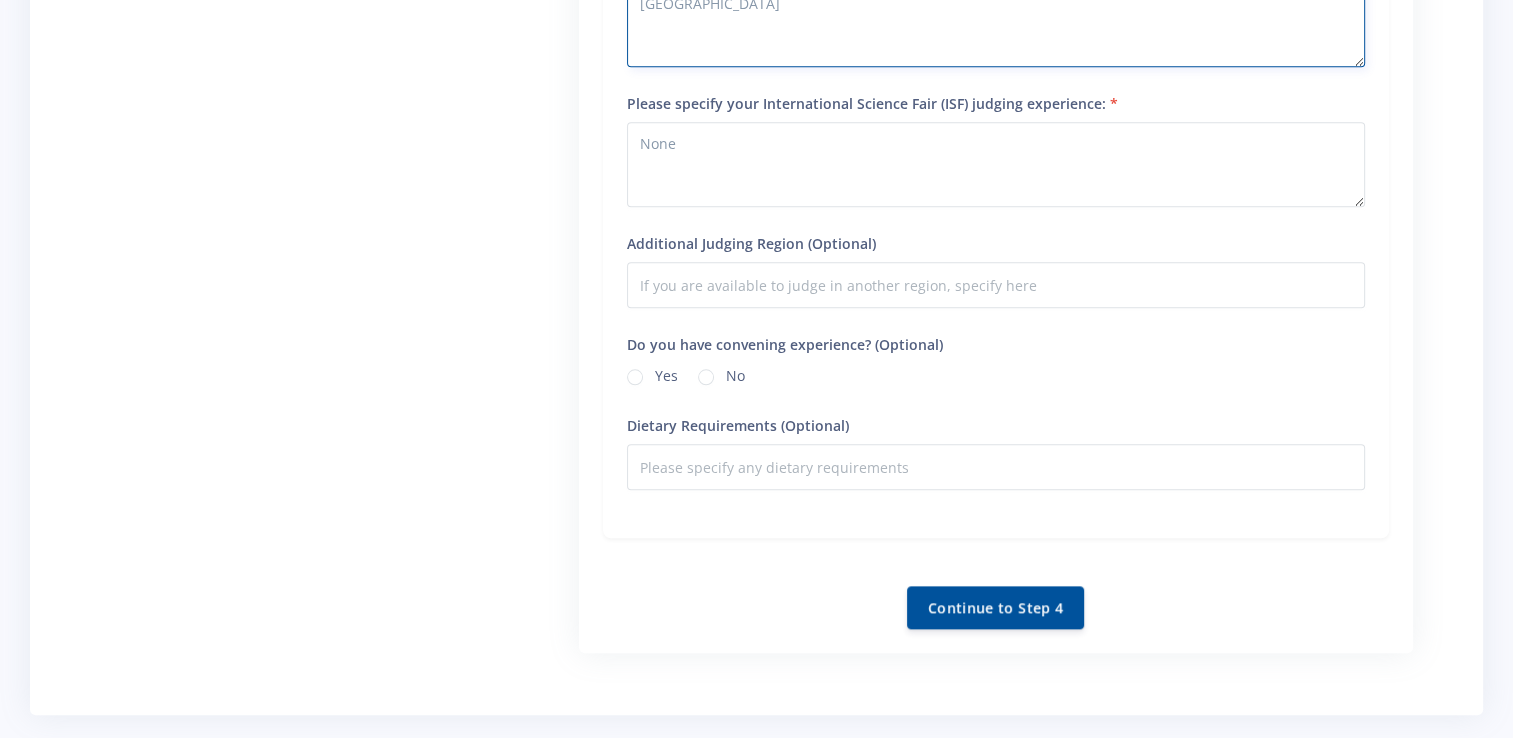 scroll, scrollTop: 1927, scrollLeft: 0, axis: vertical 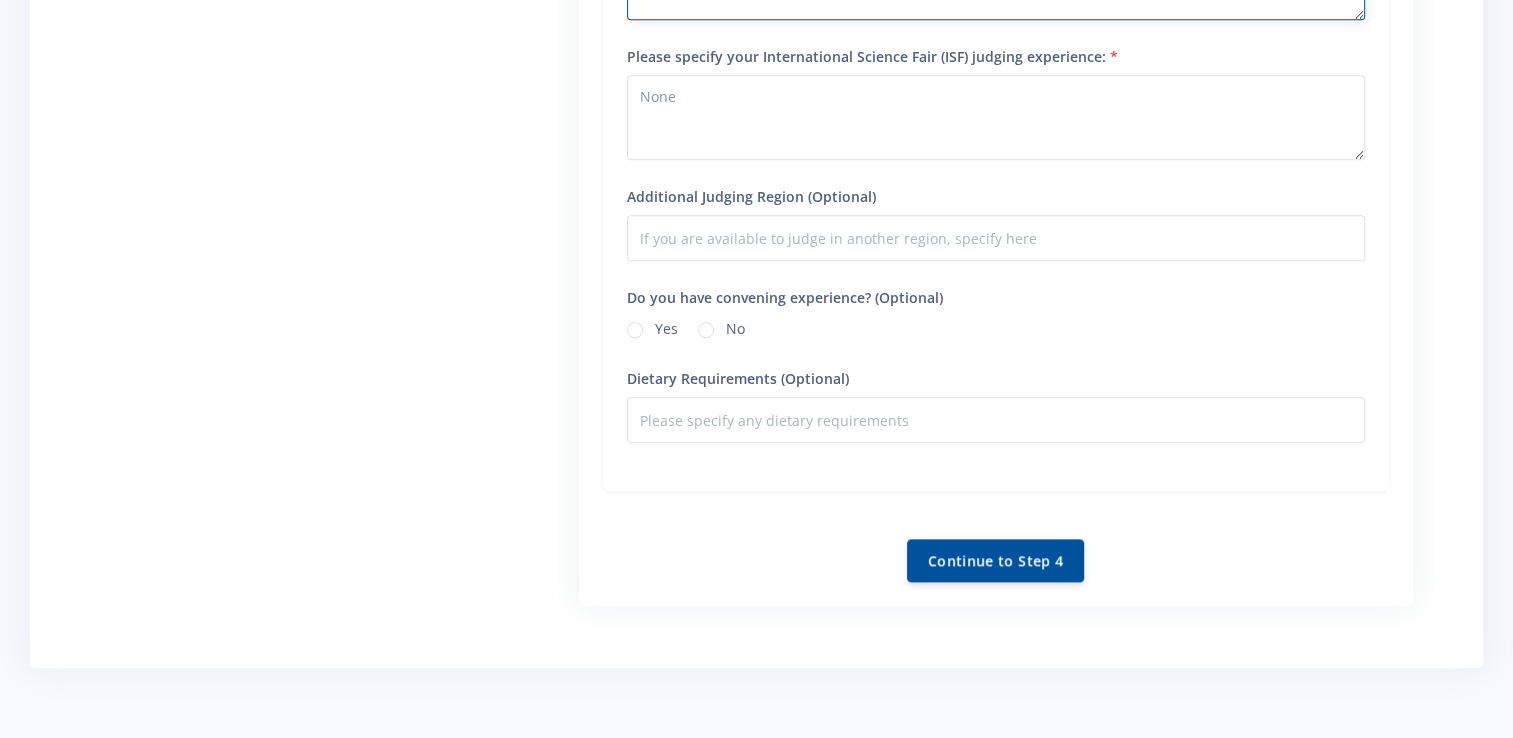 type on "Mpumalanga" 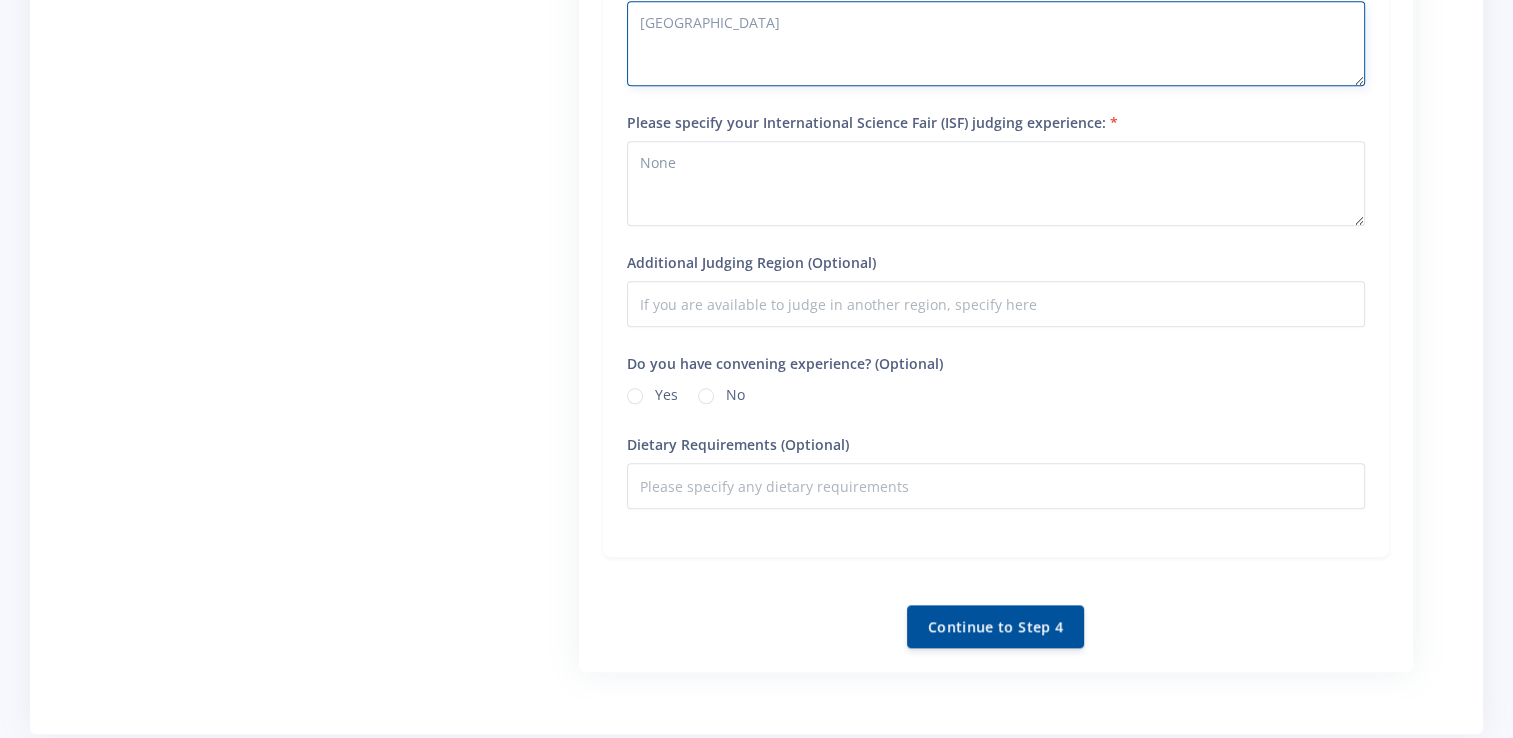 scroll, scrollTop: 1827, scrollLeft: 0, axis: vertical 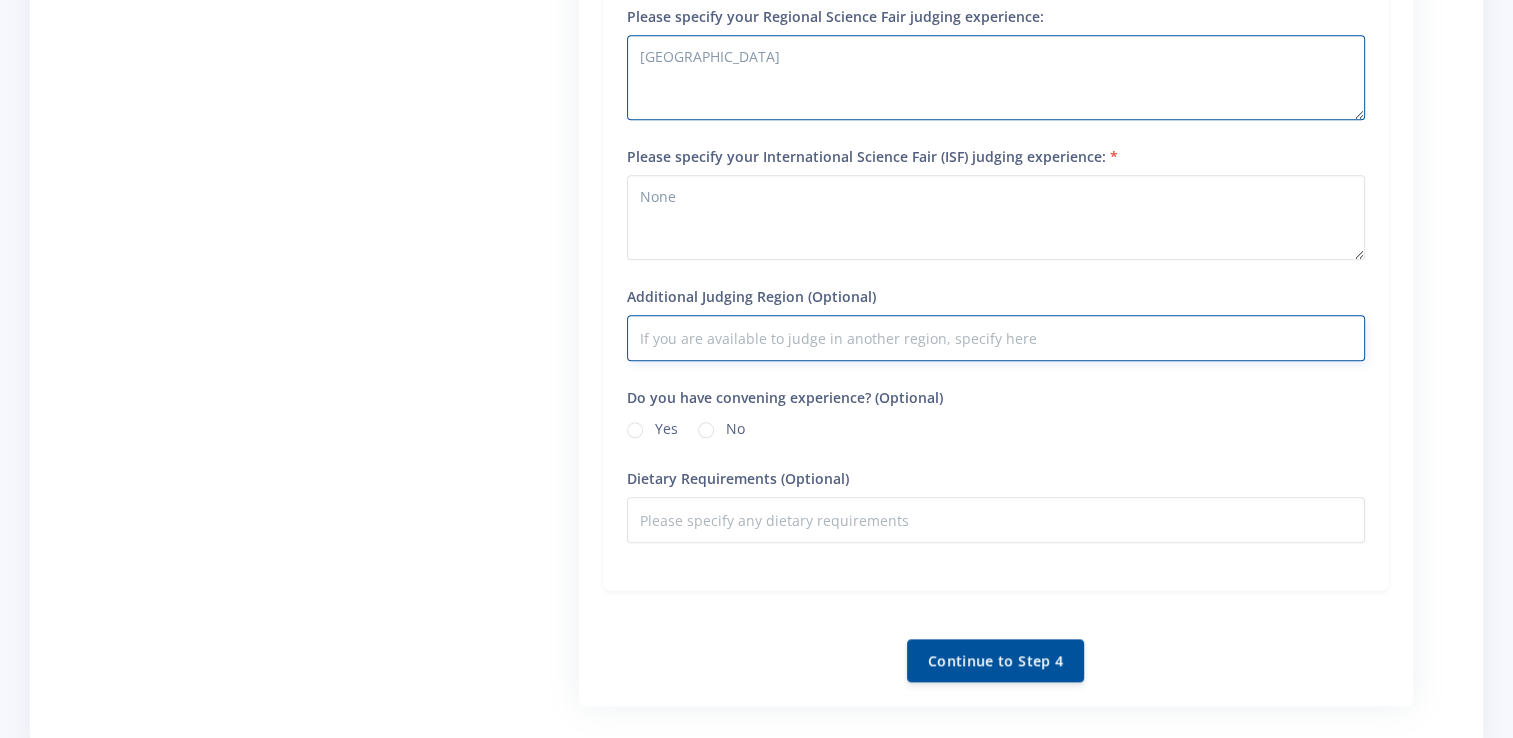 click on "Additional Judging Region (Optional)" at bounding box center [996, 338] 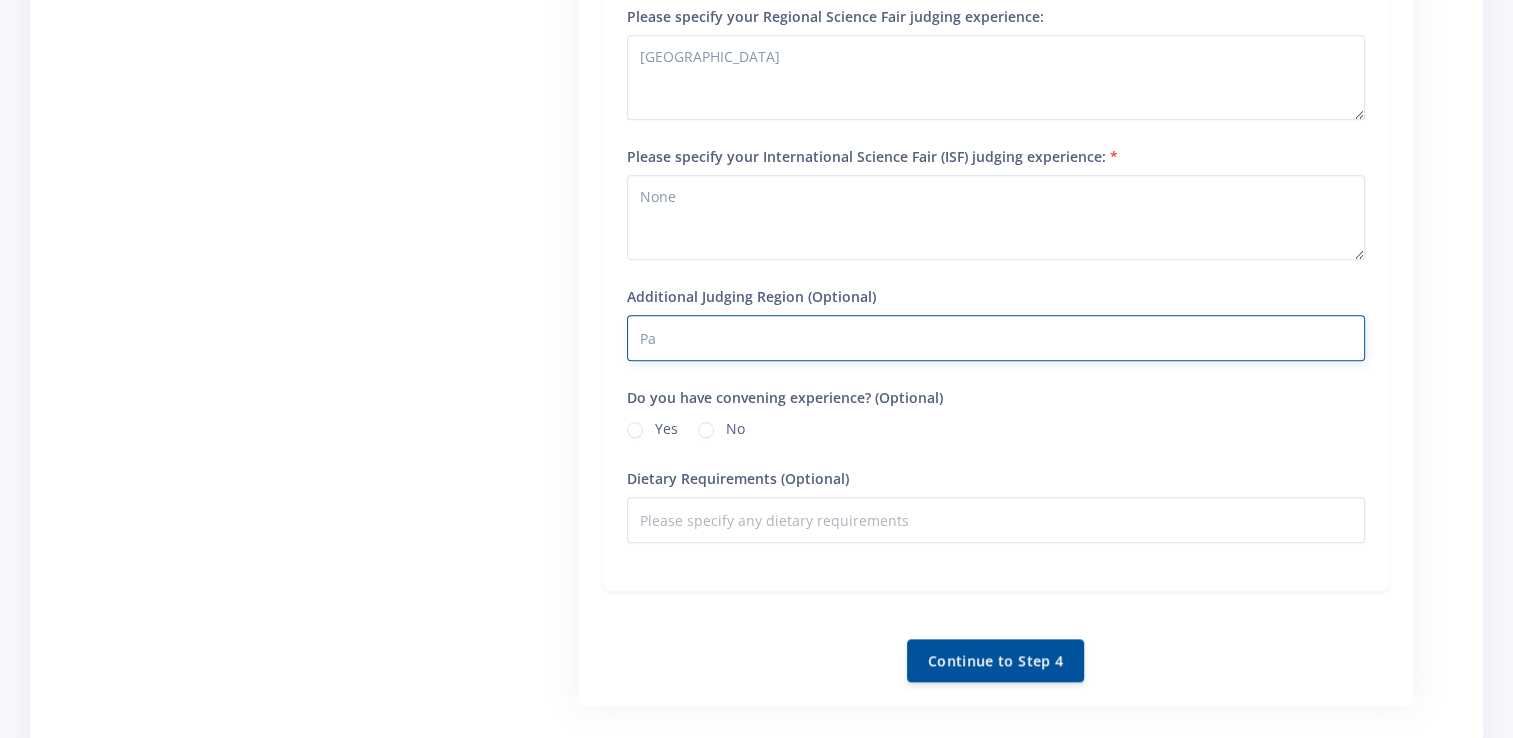 type on "P" 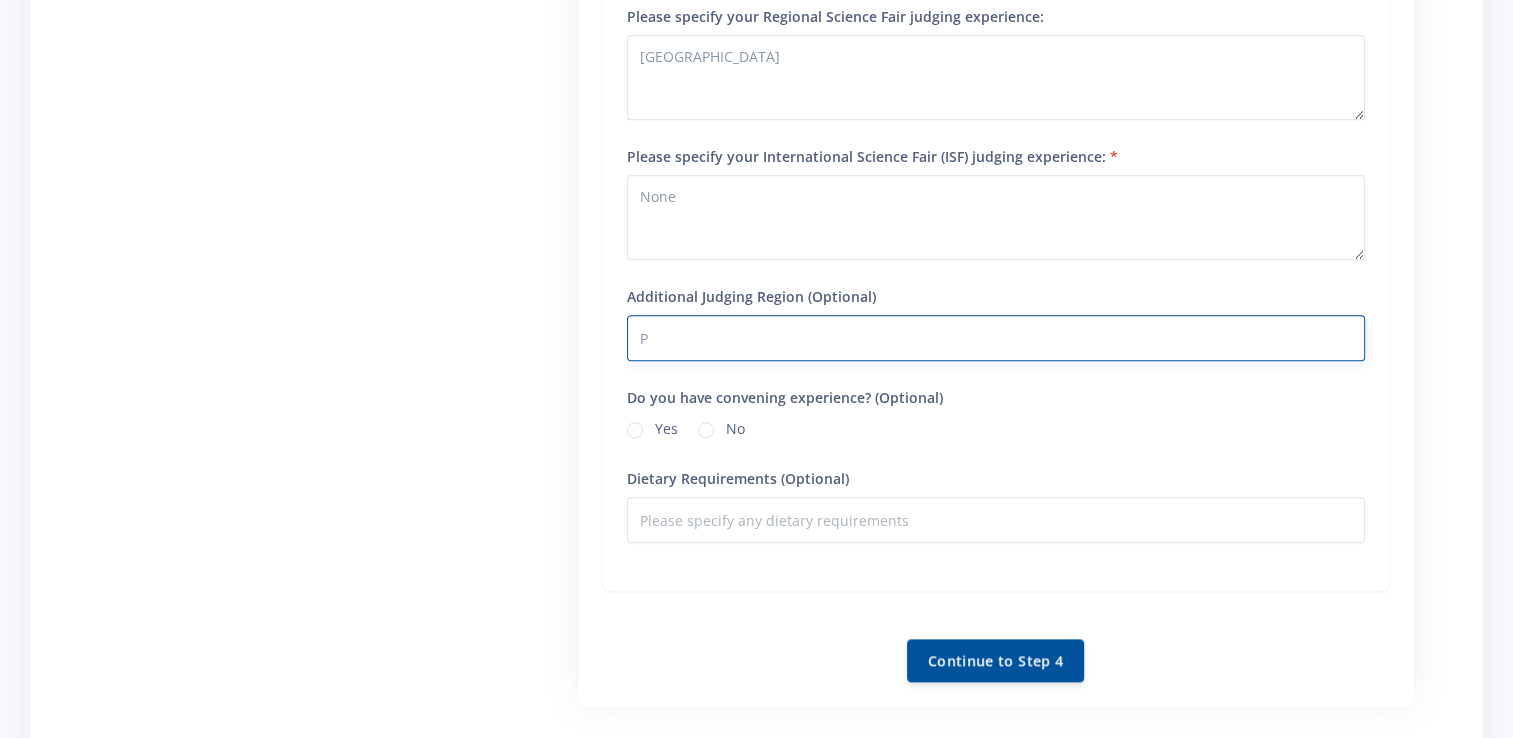 type 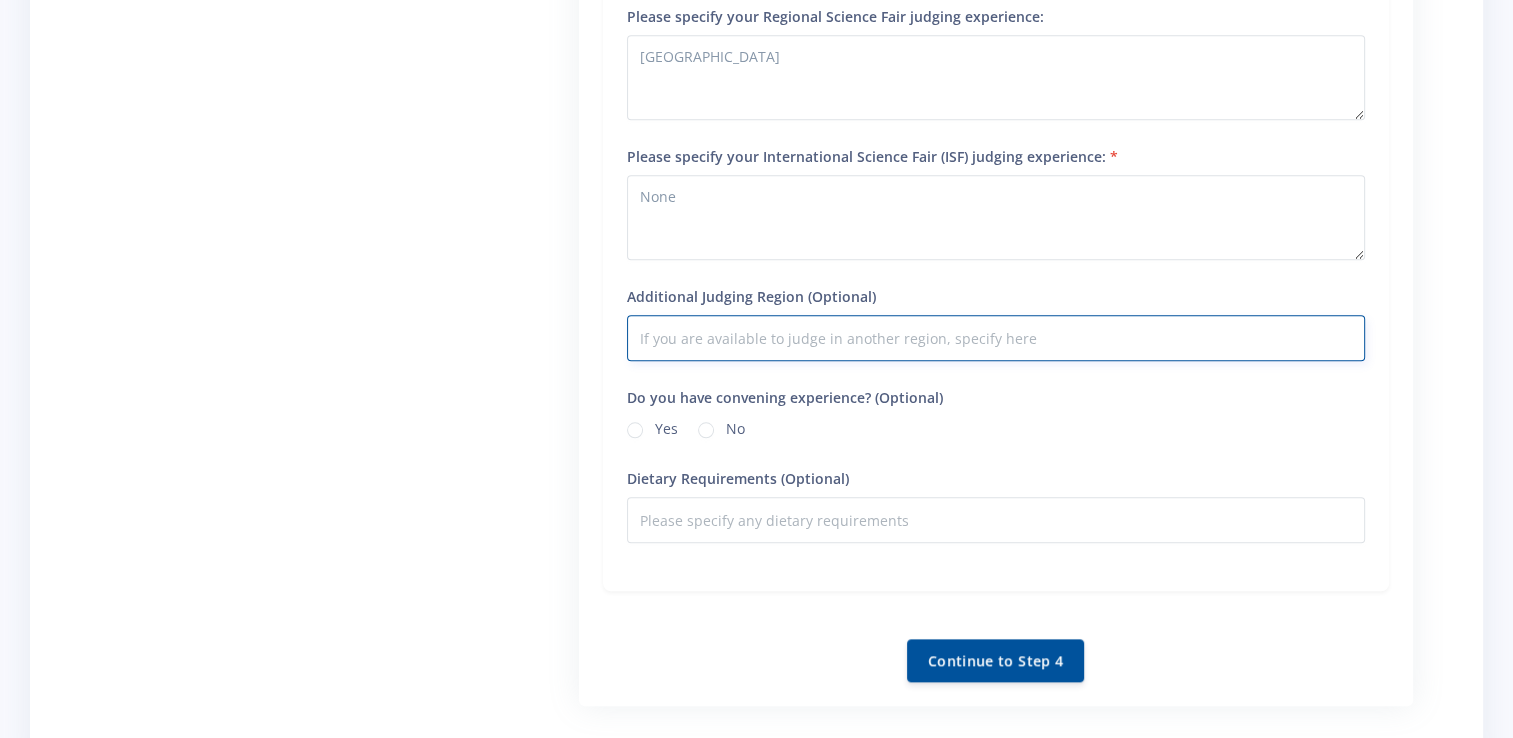 click on "Additional Judging Region (Optional)" at bounding box center [996, 338] 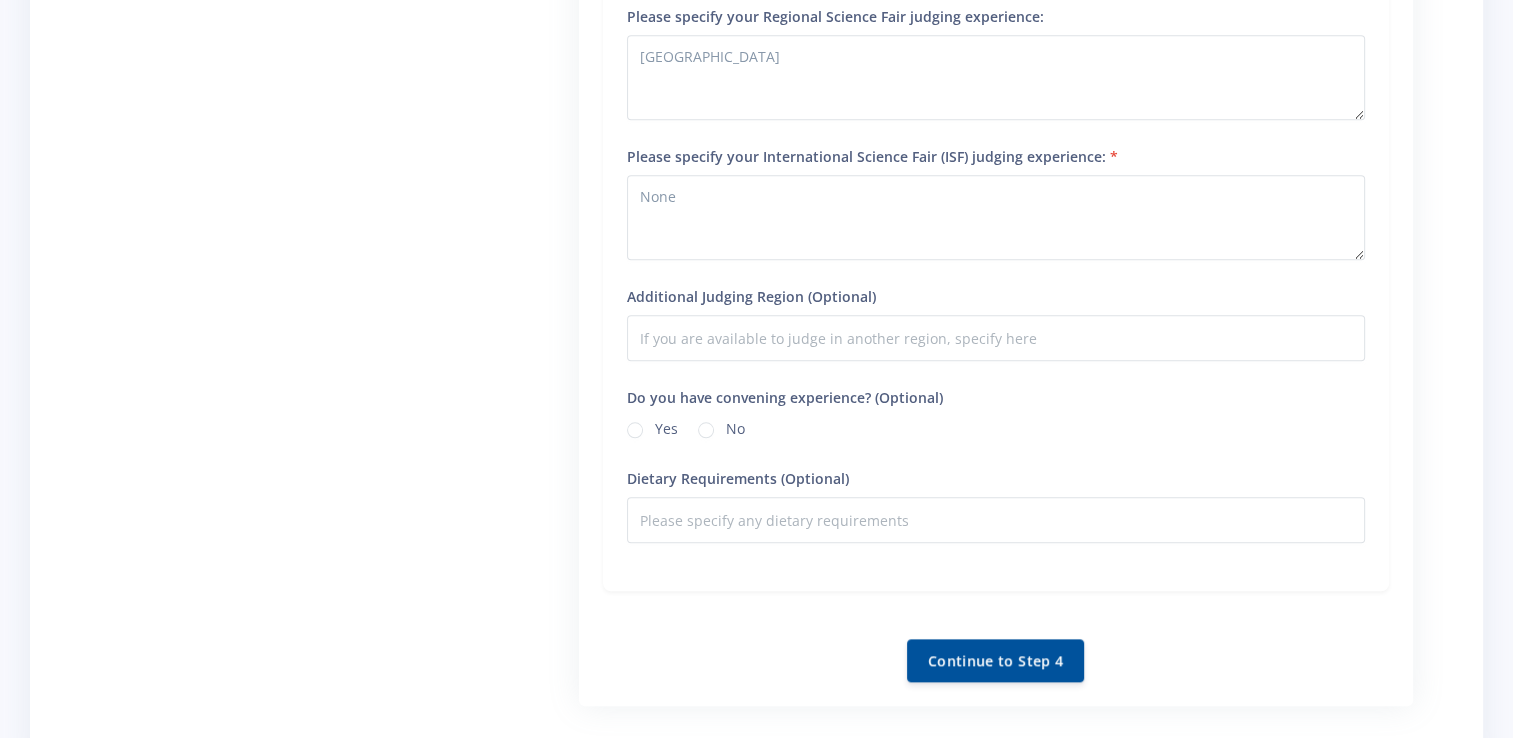 click on "Yes" at bounding box center [666, 426] 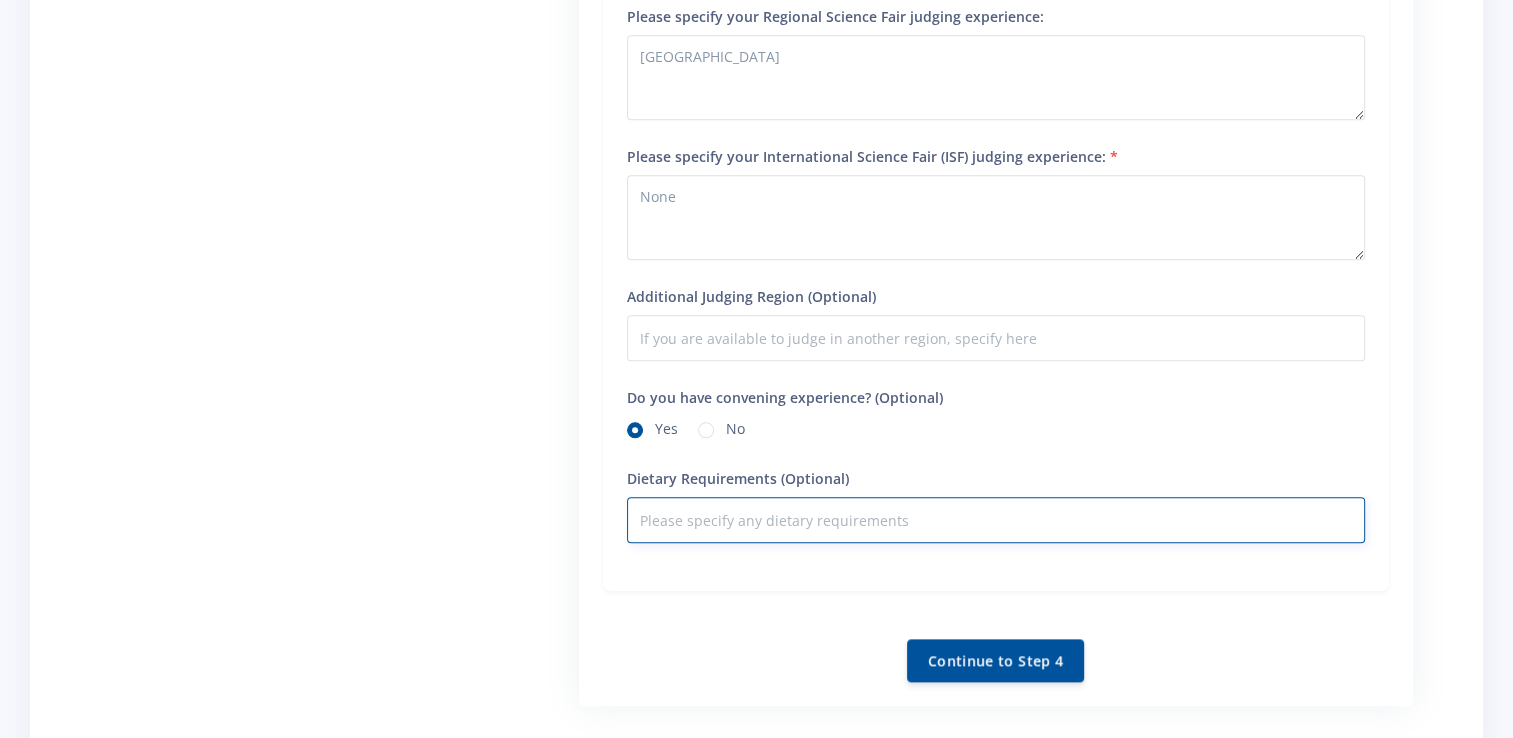 click on "Dietary Requirements (Optional)" at bounding box center [996, 520] 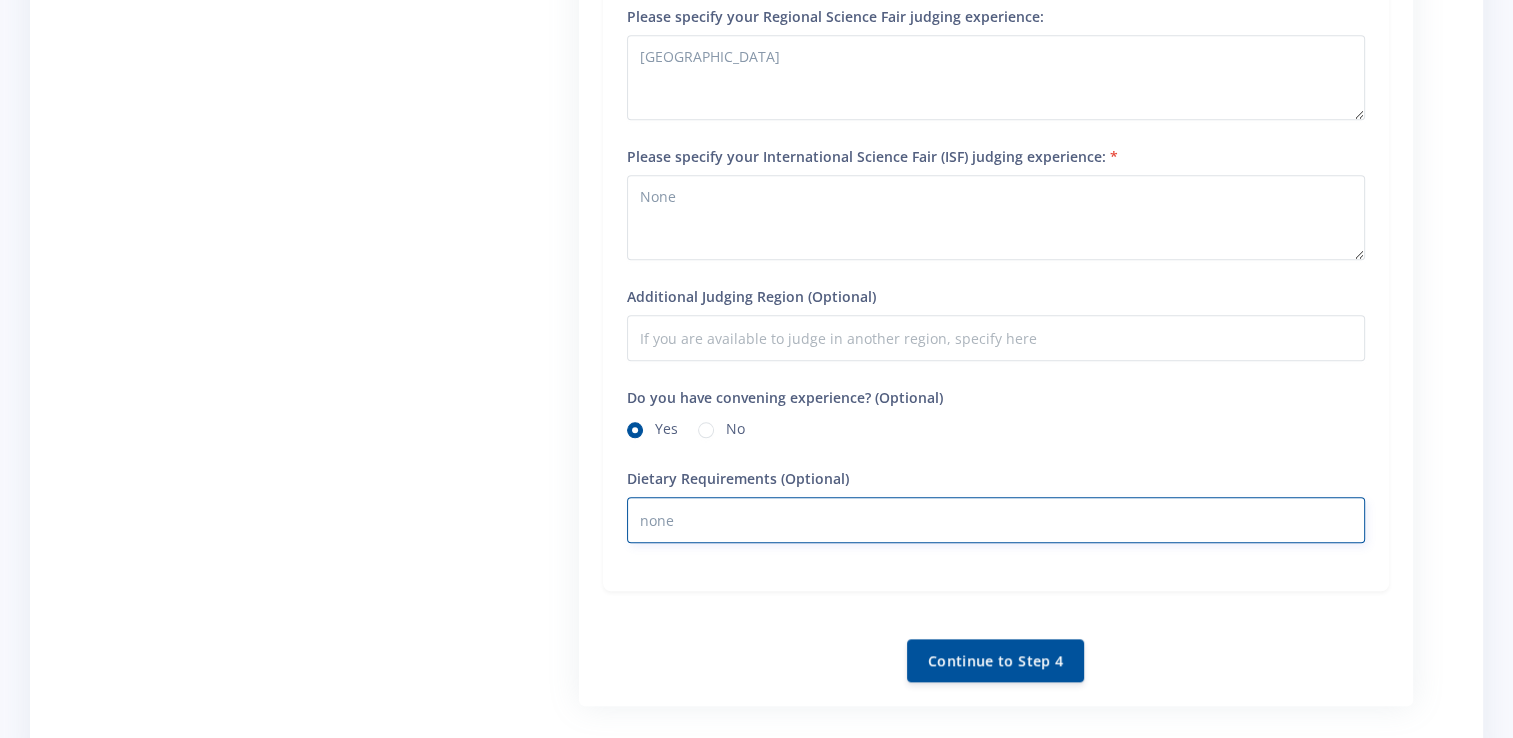 type on "none" 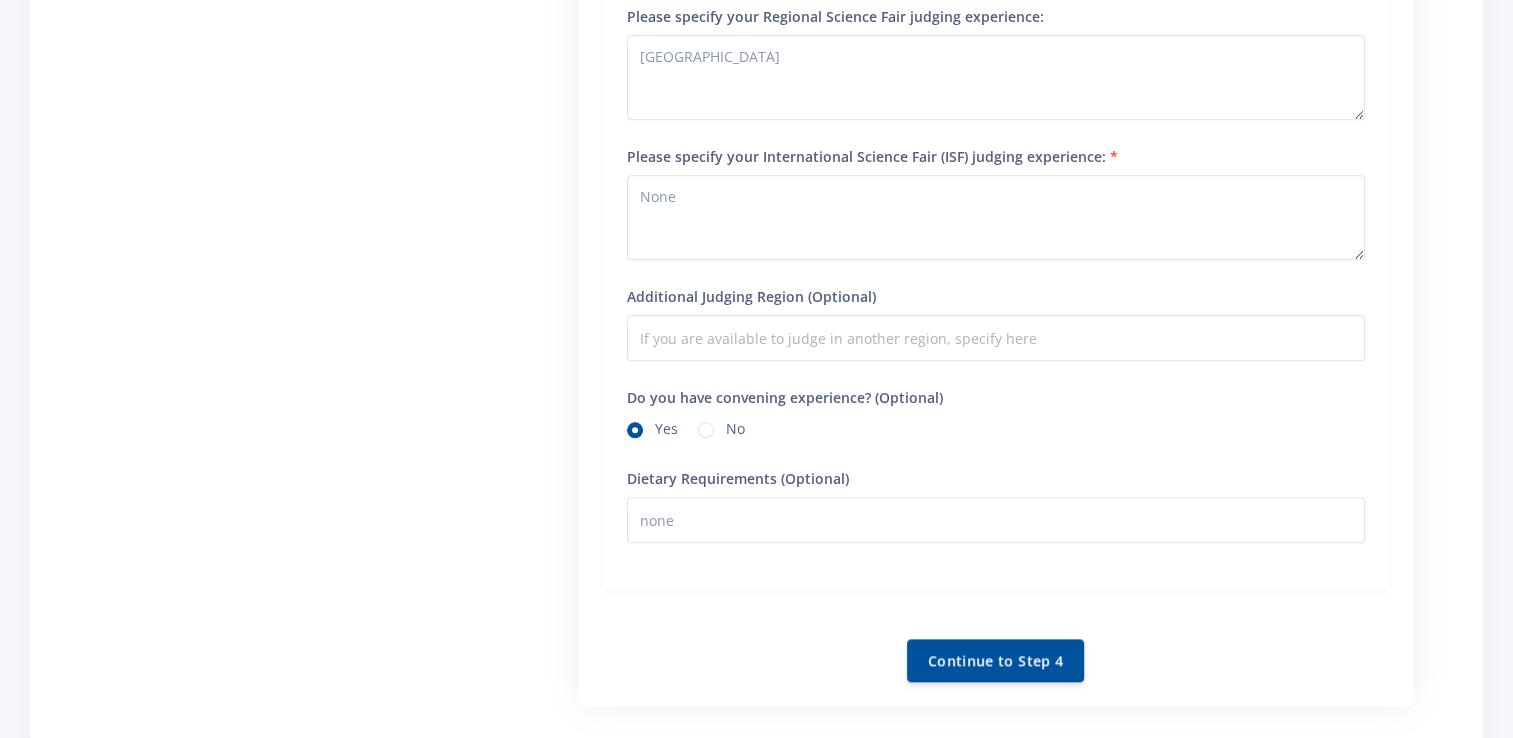 click on "Continue to Step 4" at bounding box center (995, 660) 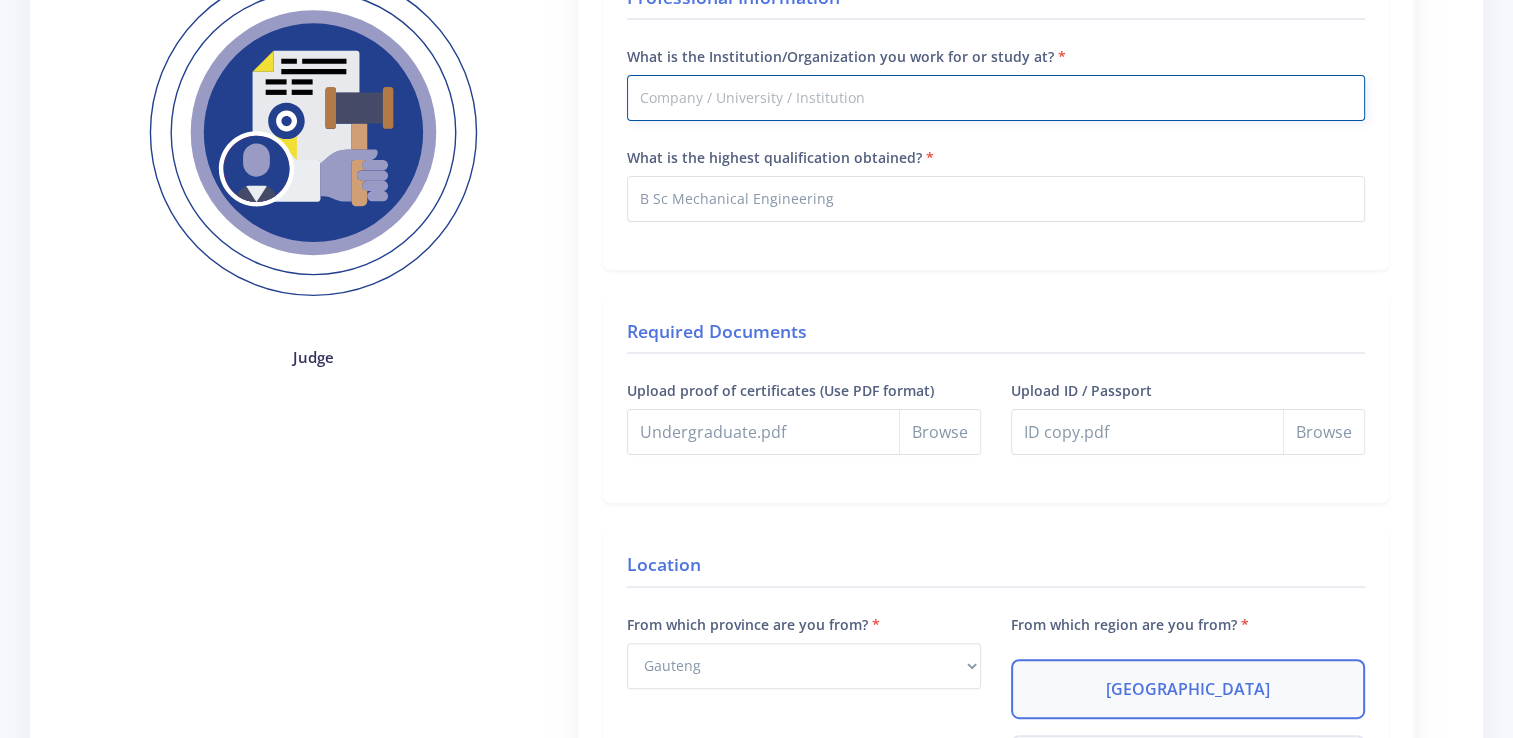 scroll, scrollTop: 181, scrollLeft: 0, axis: vertical 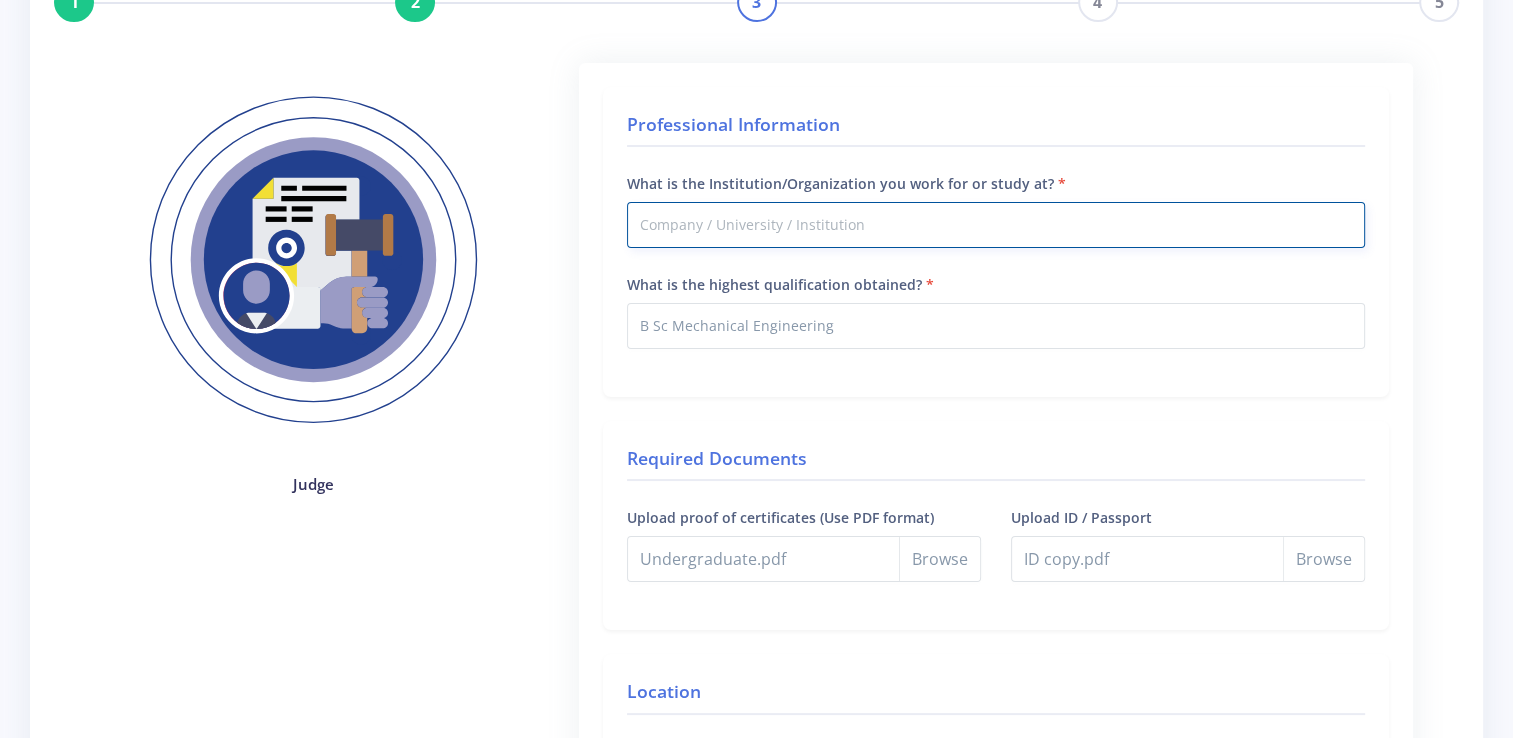 click on "What is the Institution/Organization you work for or study at?" at bounding box center (996, 225) 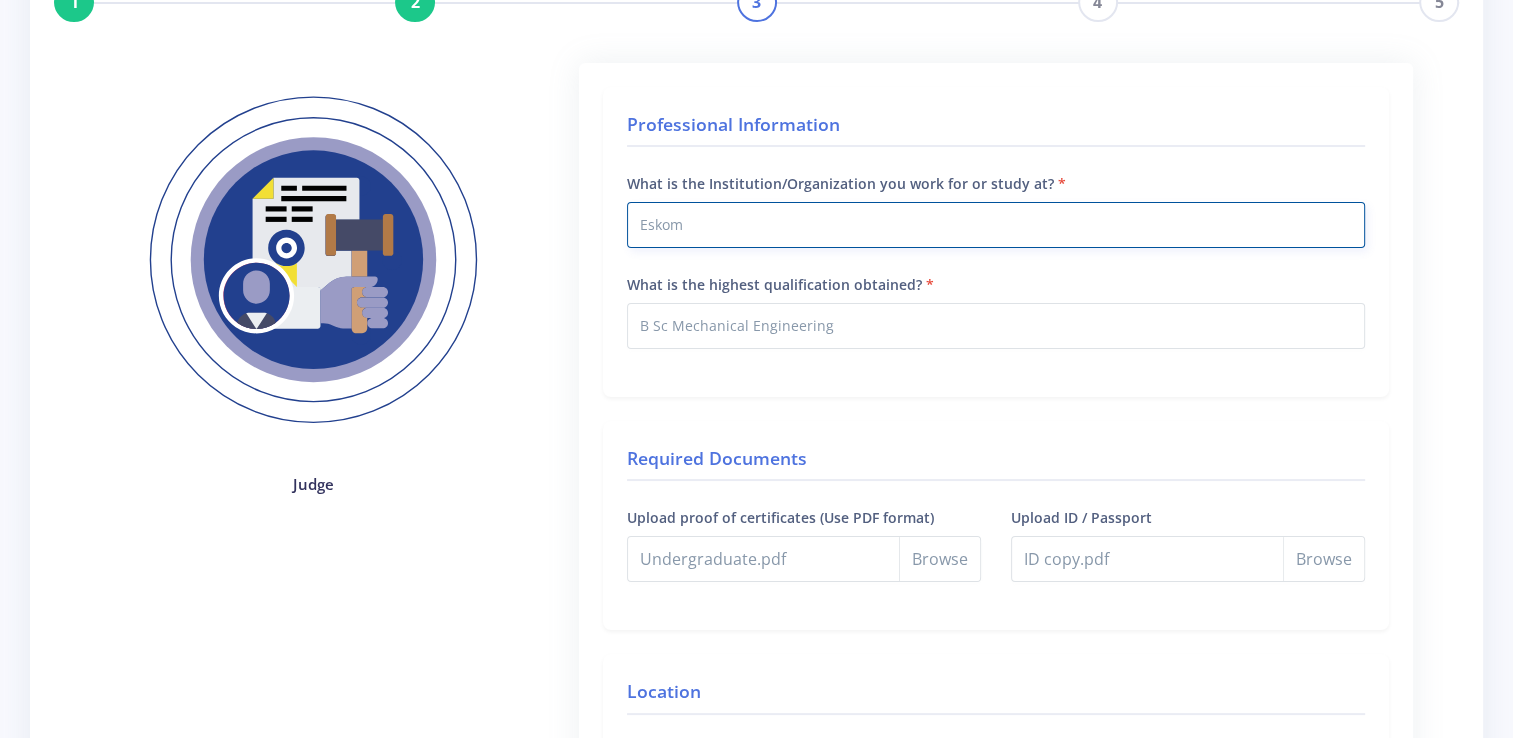 type on "Eskom" 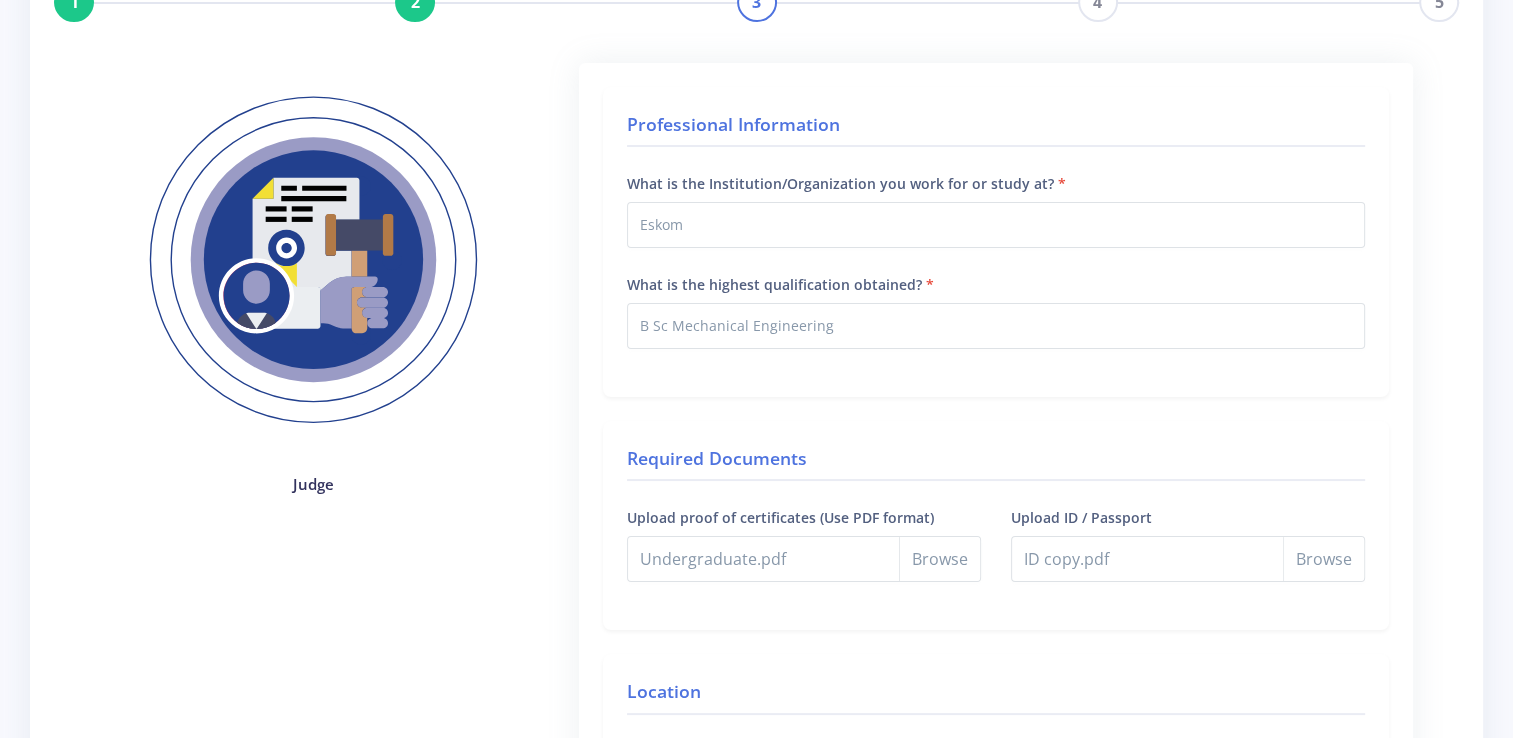 click on "Professional Information
What is the Institution/Organization you work for or study at?
Eskom
What is the highest qualification obtained?
B Sc Mechanical Engineering
Required Documents Undergraduate.pdf" at bounding box center (996, 1208) 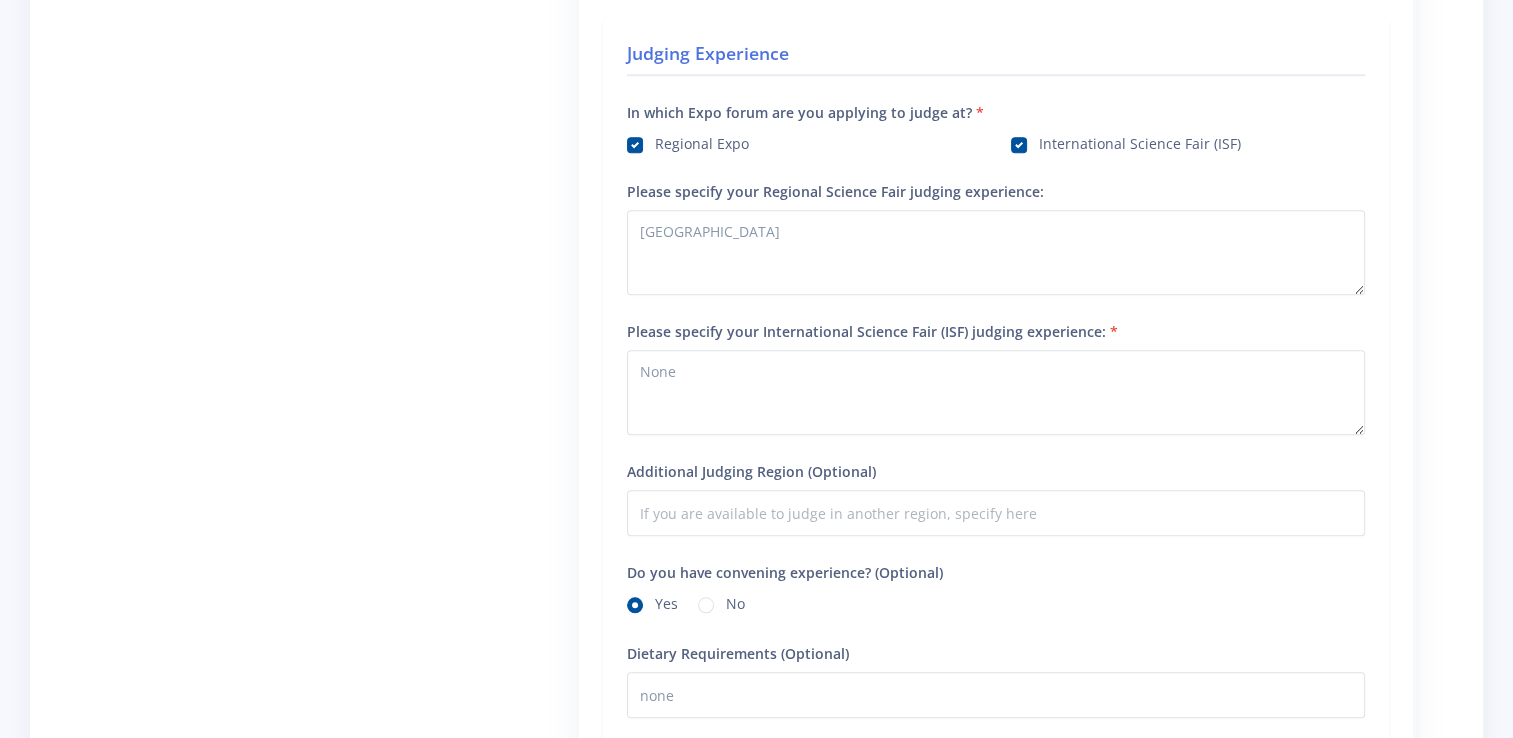 scroll, scrollTop: 1781, scrollLeft: 0, axis: vertical 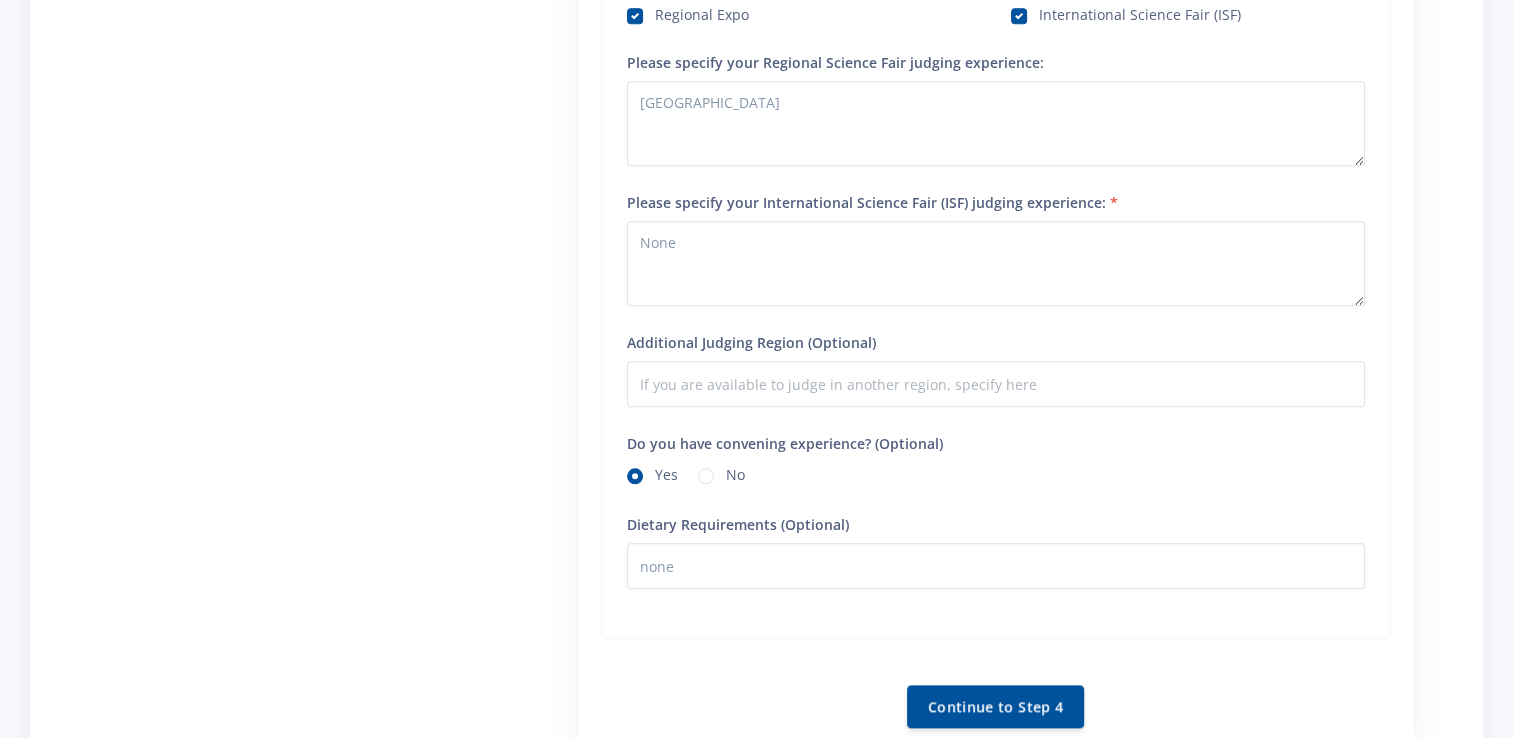 click on "Continue to Step 4" at bounding box center (995, 706) 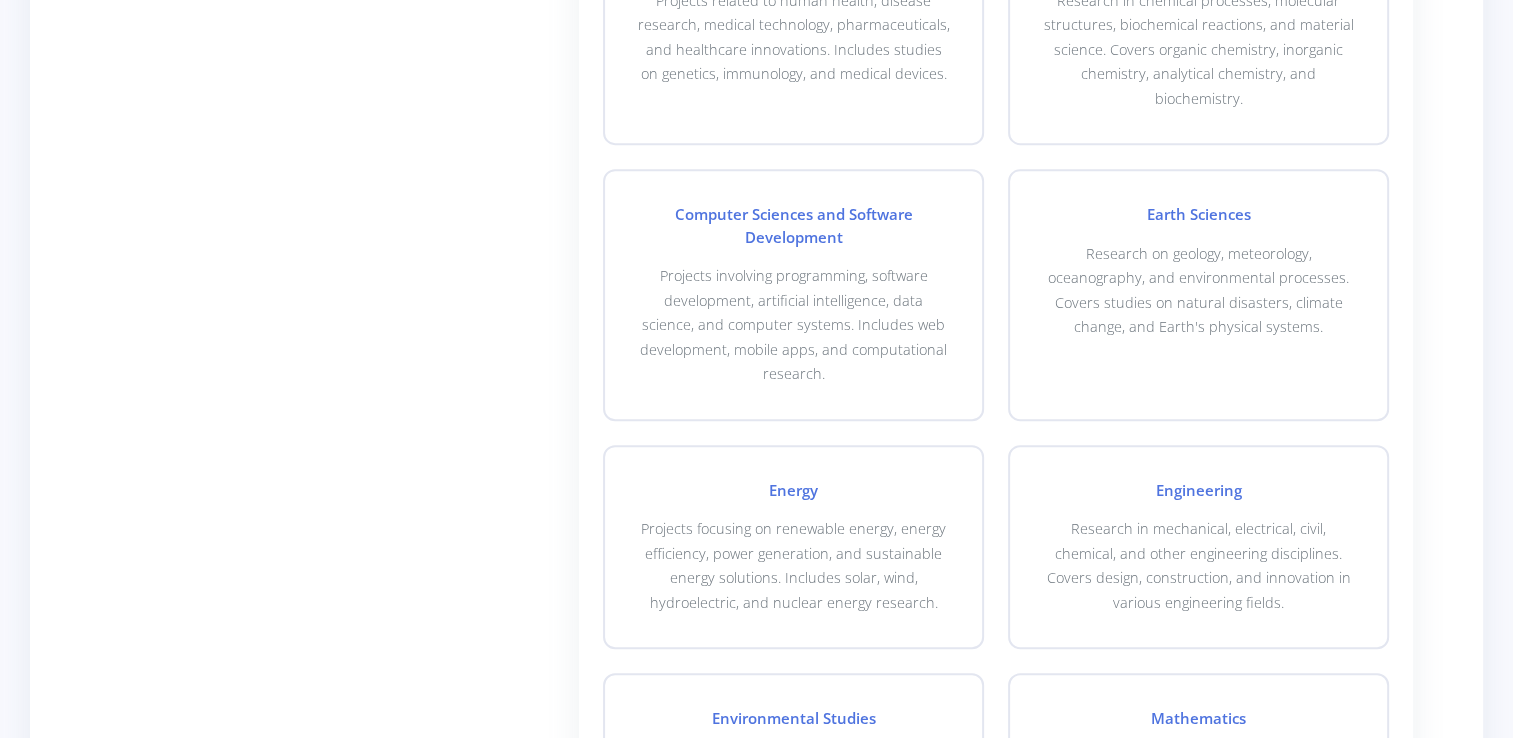scroll, scrollTop: 900, scrollLeft: 0, axis: vertical 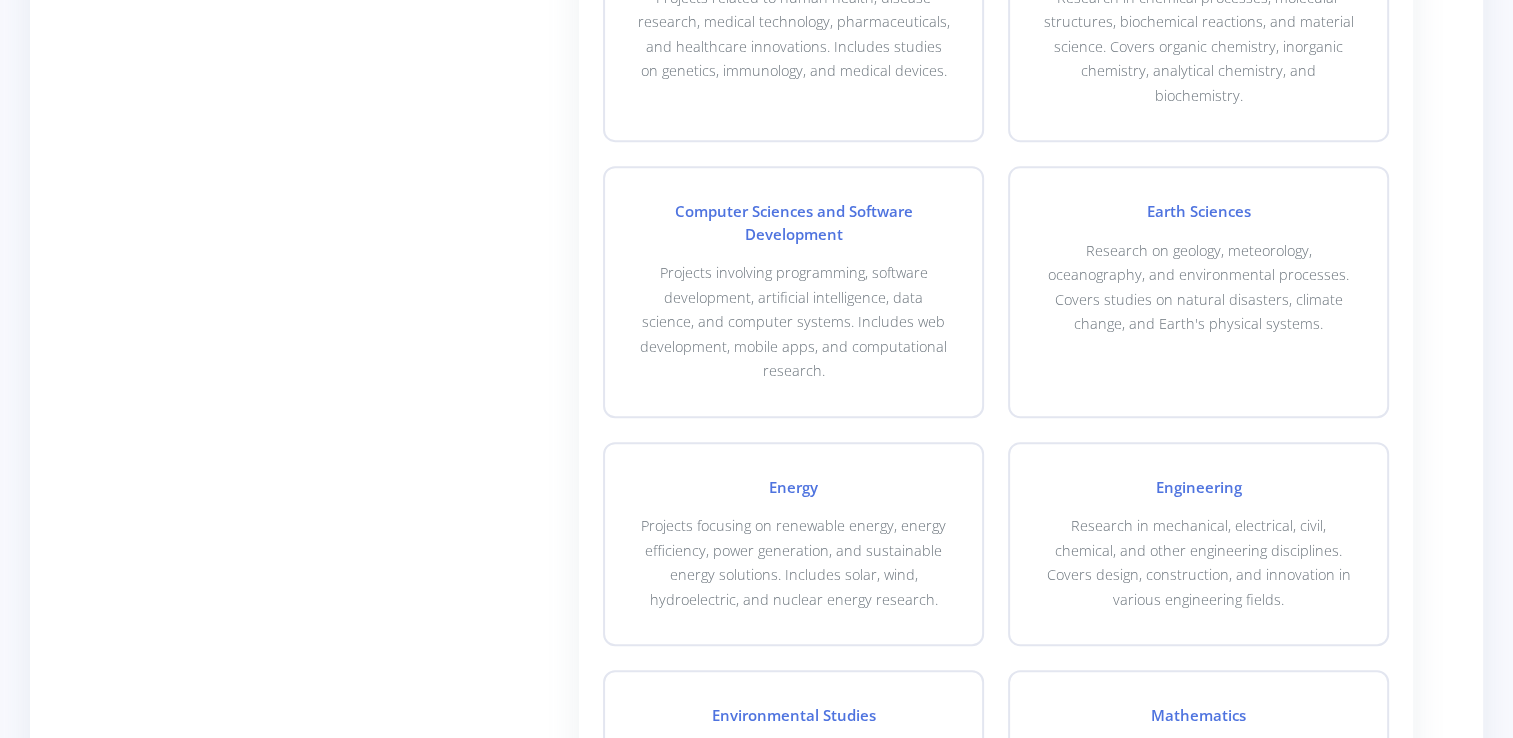 click on "Engineering
Research in mechanical, electrical, civil, chemical, and other engineering disciplines. Covers design, construction, and innovation in various engineering fields." at bounding box center [1198, 544] 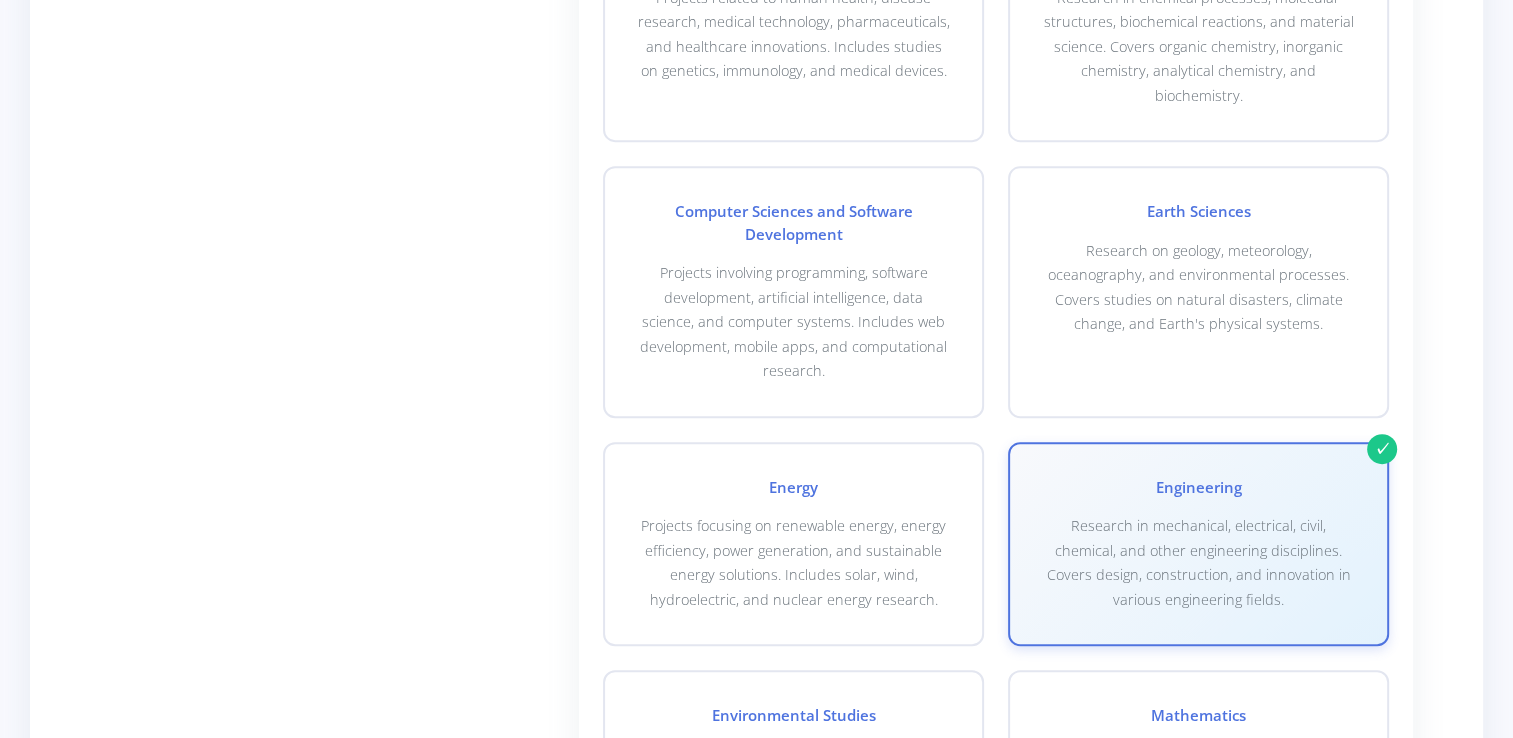 click on "Projects focusing on renewable energy, energy efficiency, power generation, and sustainable energy solutions. Includes solar, wind, hydroelectric, and nuclear energy research." at bounding box center [793, 563] 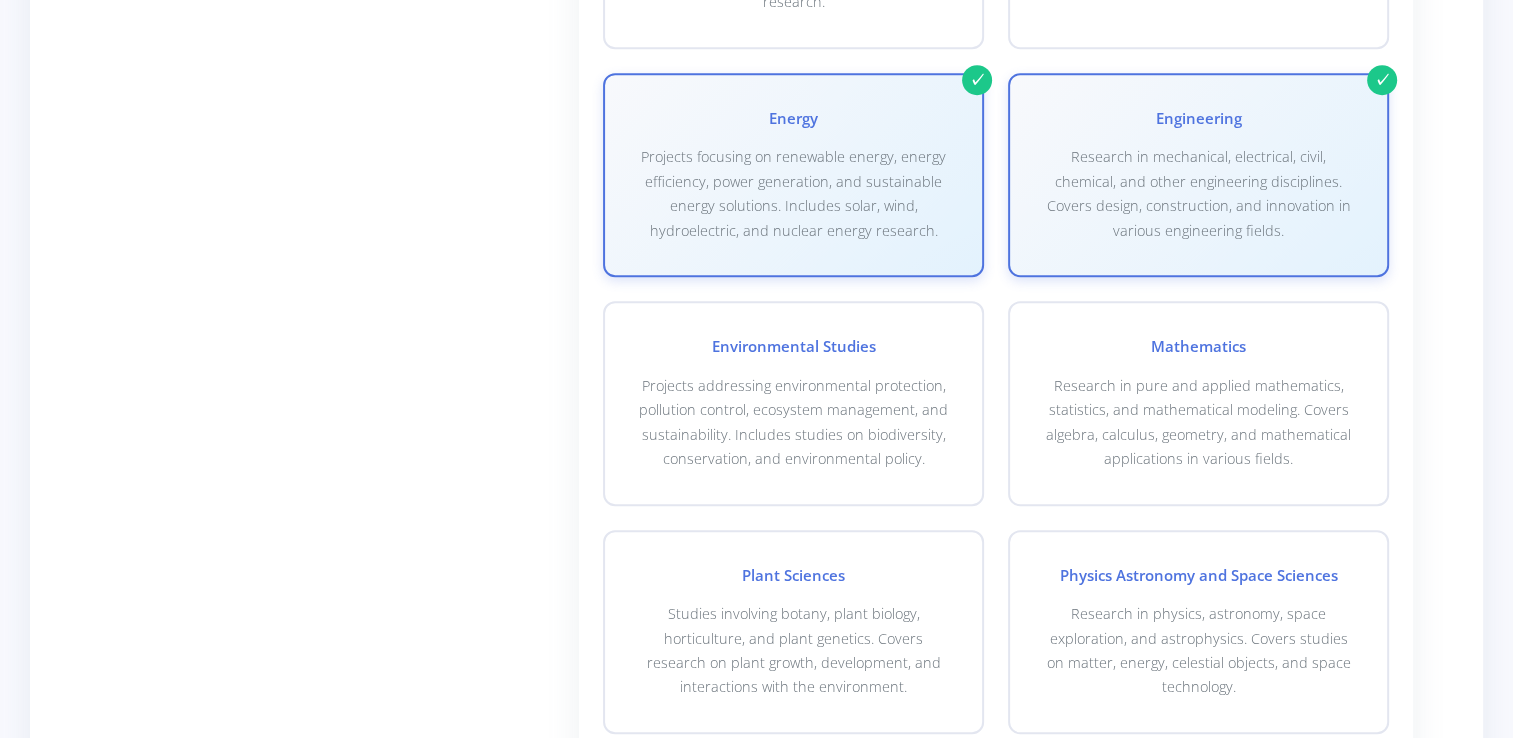 scroll, scrollTop: 1369, scrollLeft: 0, axis: vertical 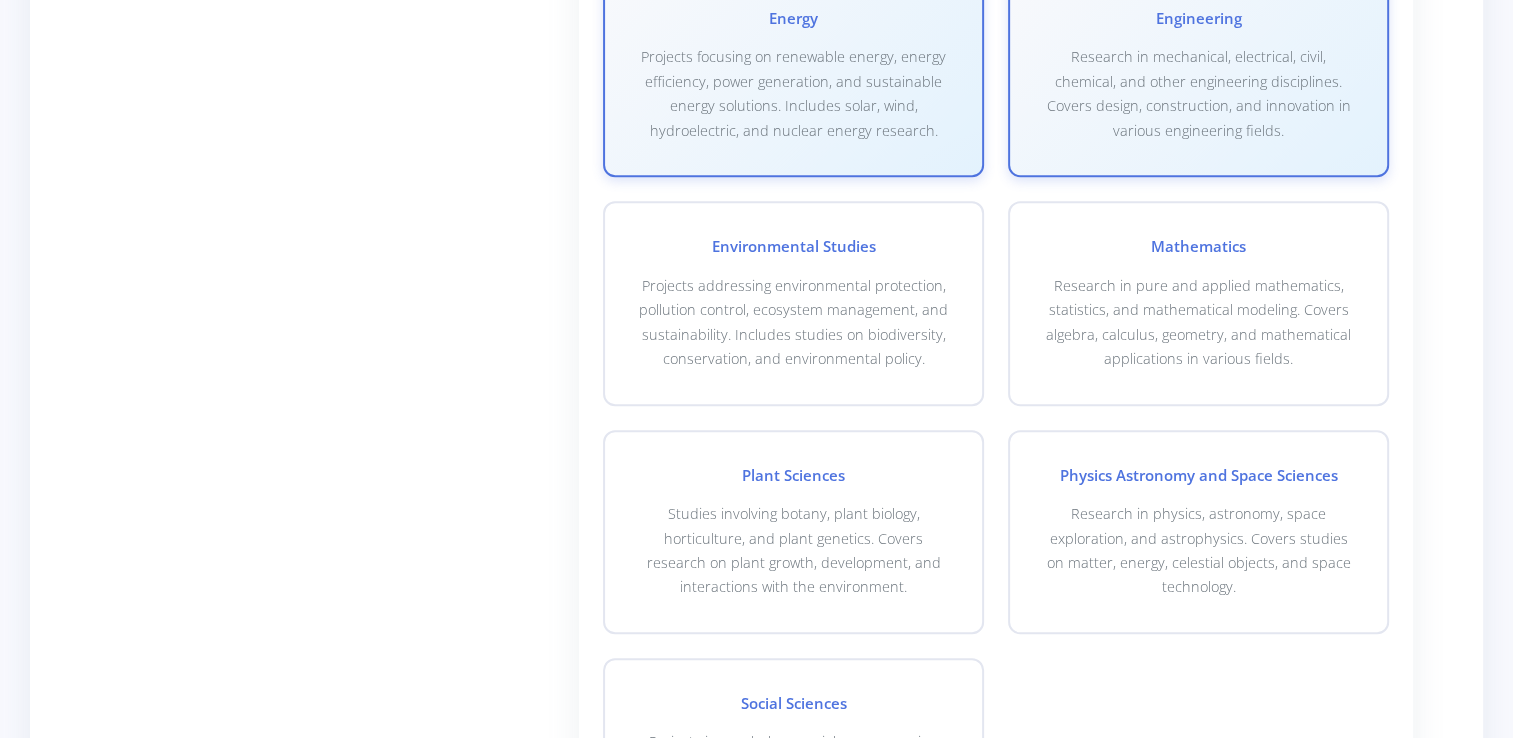 click on "Research in physics, astronomy, space exploration, and astrophysics. Covers studies on matter, energy, celestial objects, and space technology." at bounding box center [1198, 551] 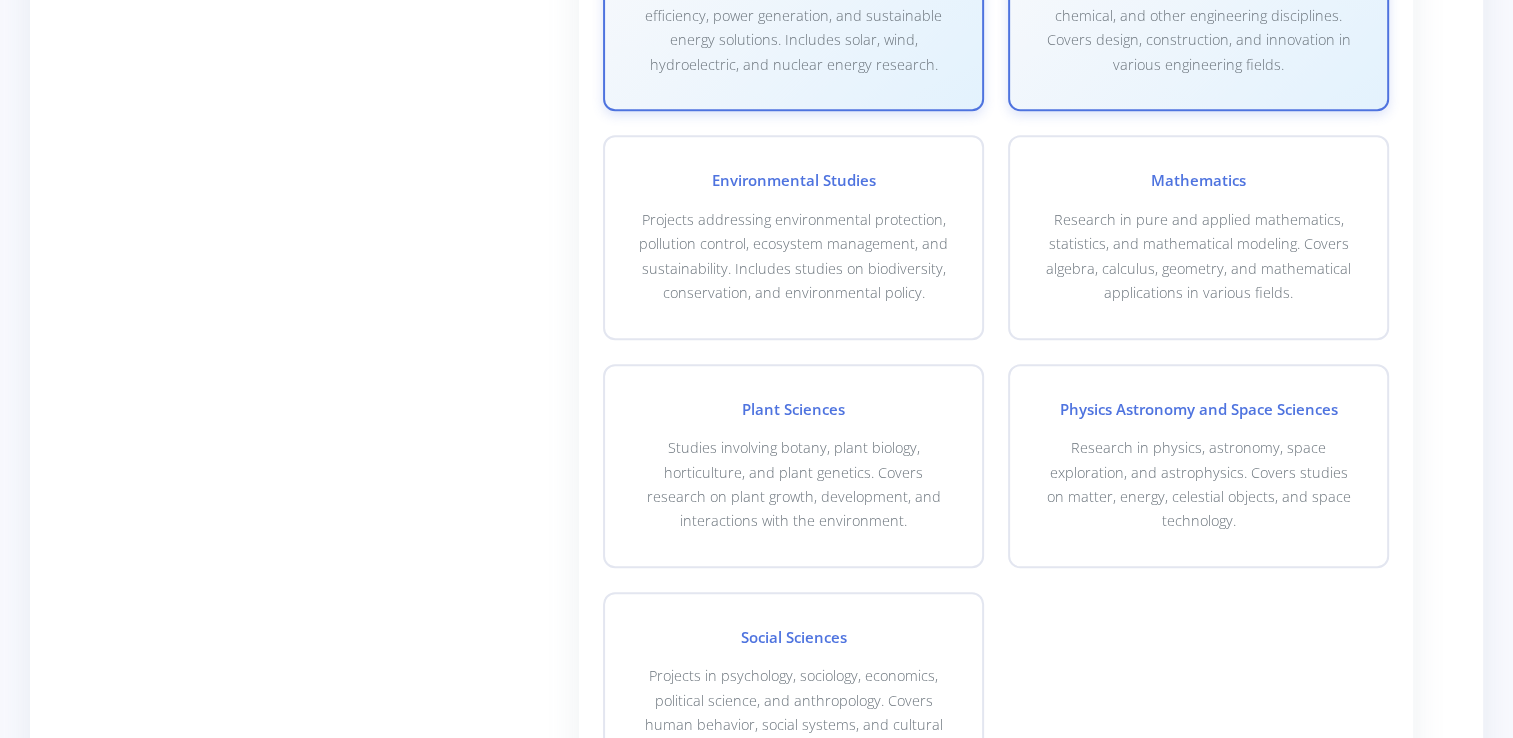 scroll, scrollTop: 1469, scrollLeft: 0, axis: vertical 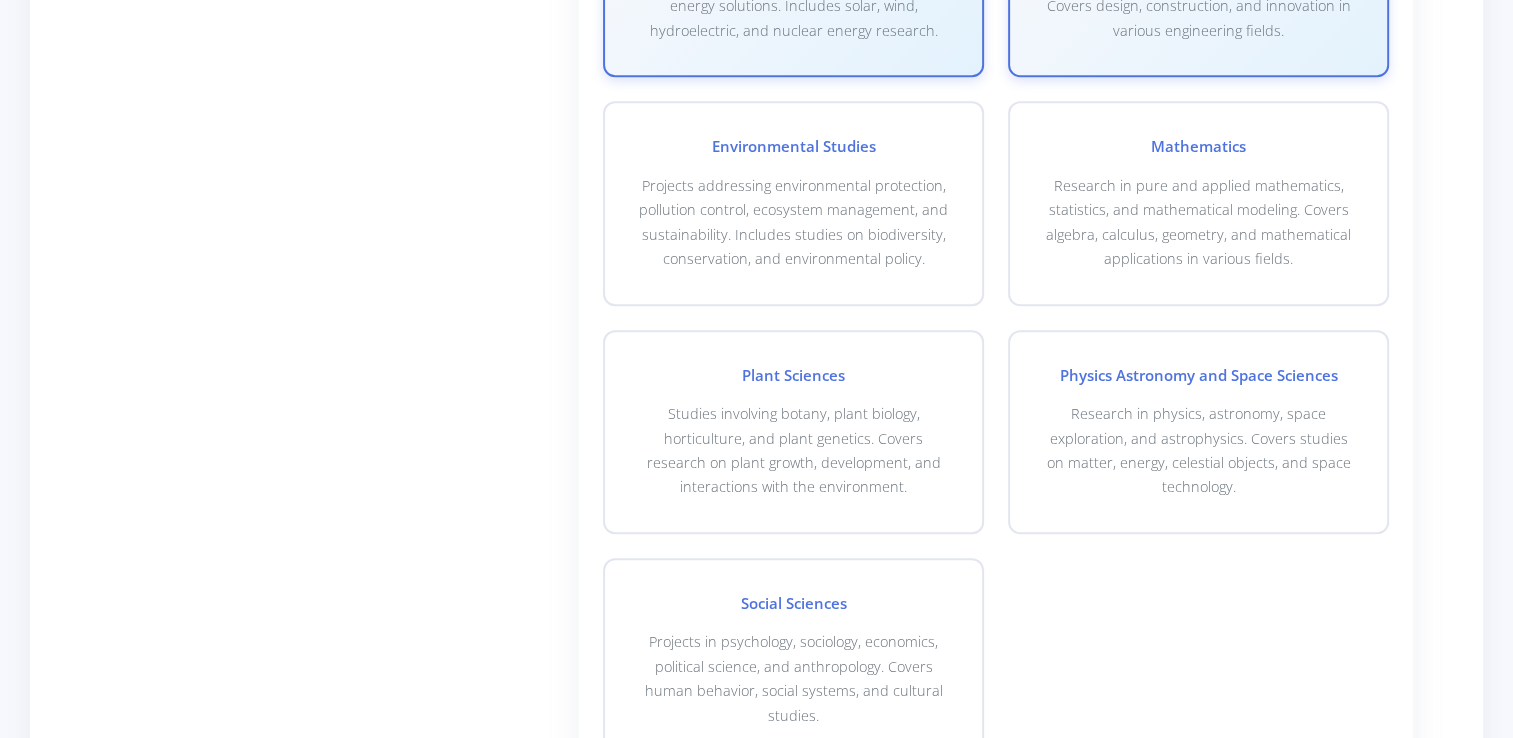 click on "Research in physics, astronomy, space exploration, and astrophysics. Covers studies on matter, energy, celestial objects, and space technology." at bounding box center [1198, 451] 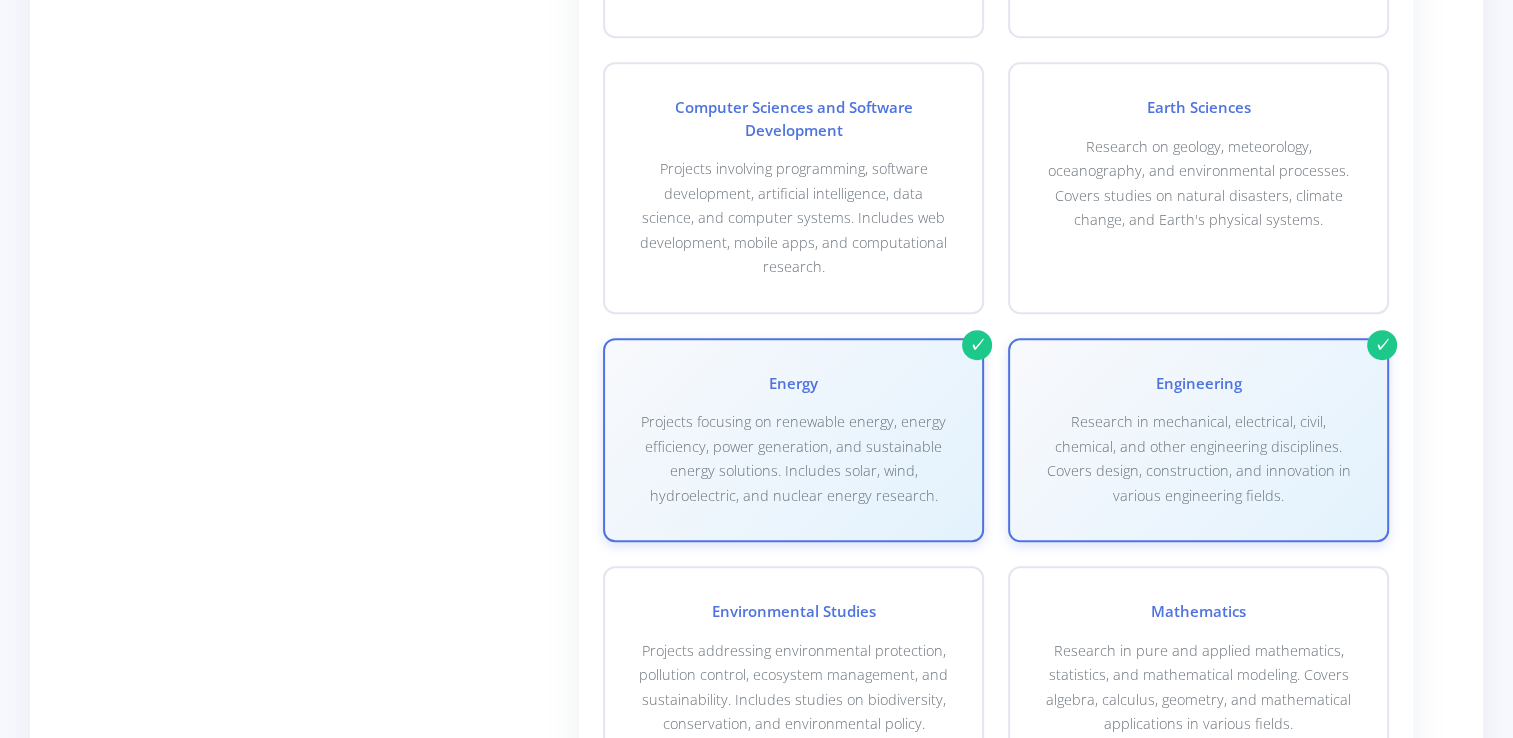 scroll, scrollTop: 969, scrollLeft: 0, axis: vertical 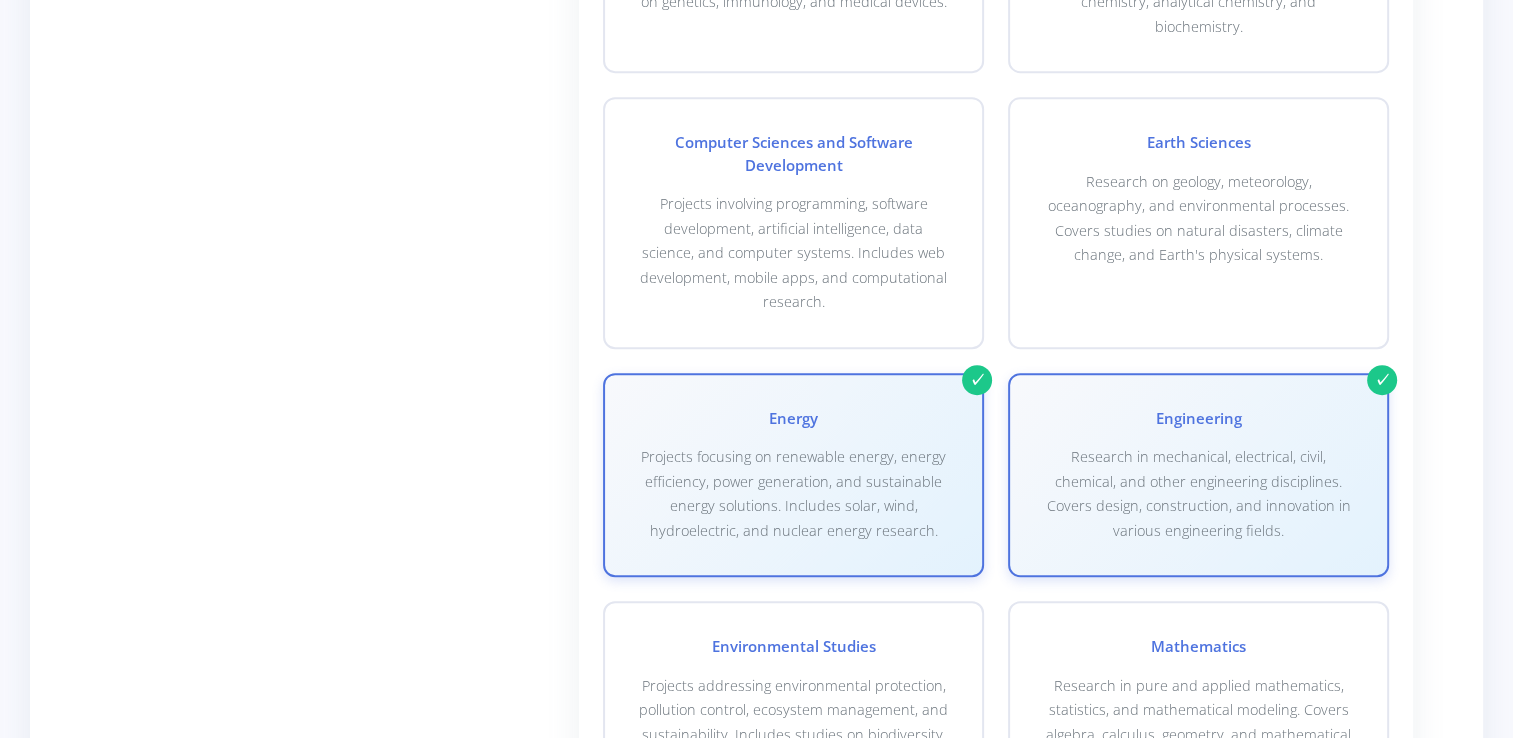 click on "Engineering
Research in mechanical, electrical, civil, chemical, and other engineering disciplines. Covers design, construction, and innovation in various engineering fields." at bounding box center (1198, 475) 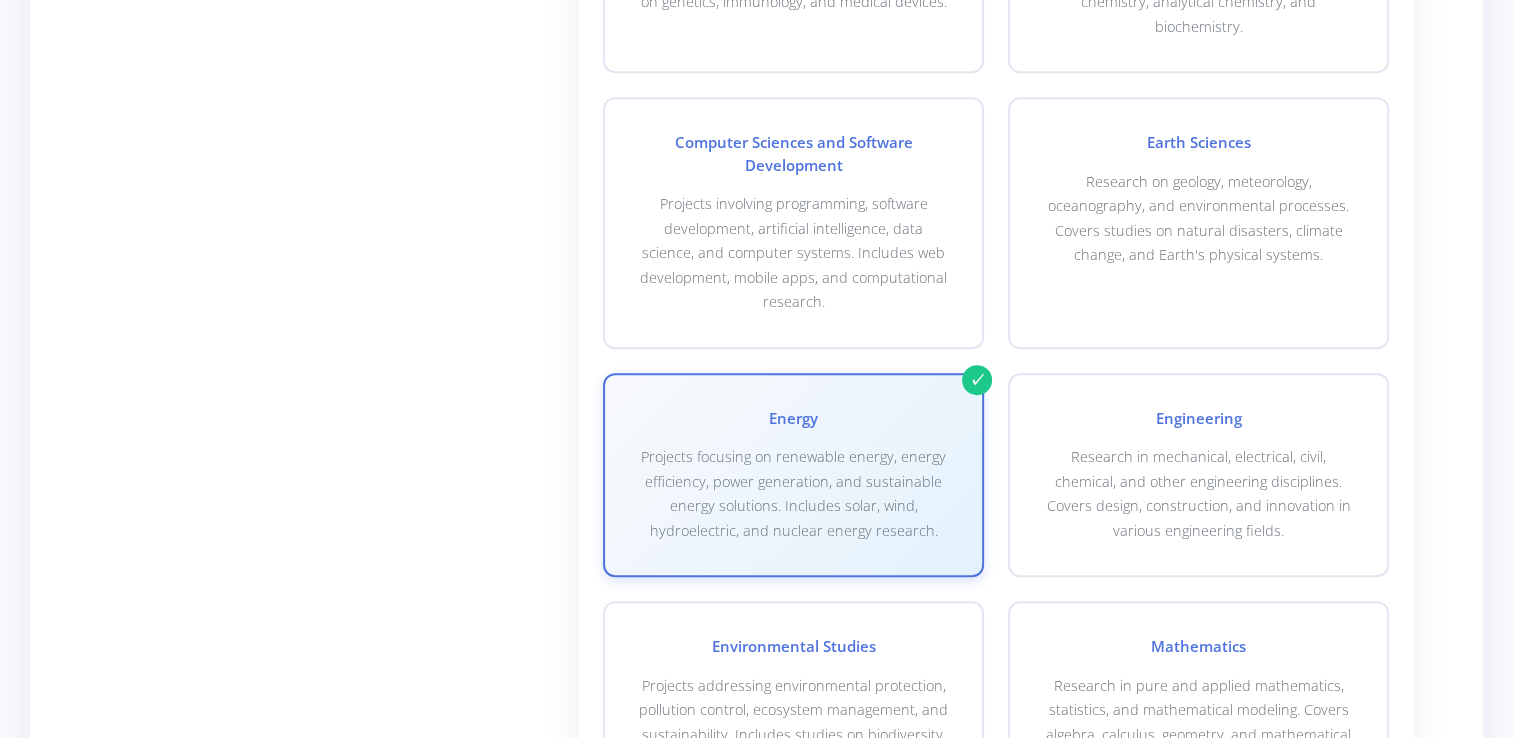 click on "Engineering
Research in mechanical, electrical, civil, chemical, and other engineering disciplines. Covers design, construction, and innovation in various engineering fields." at bounding box center (1198, 475) 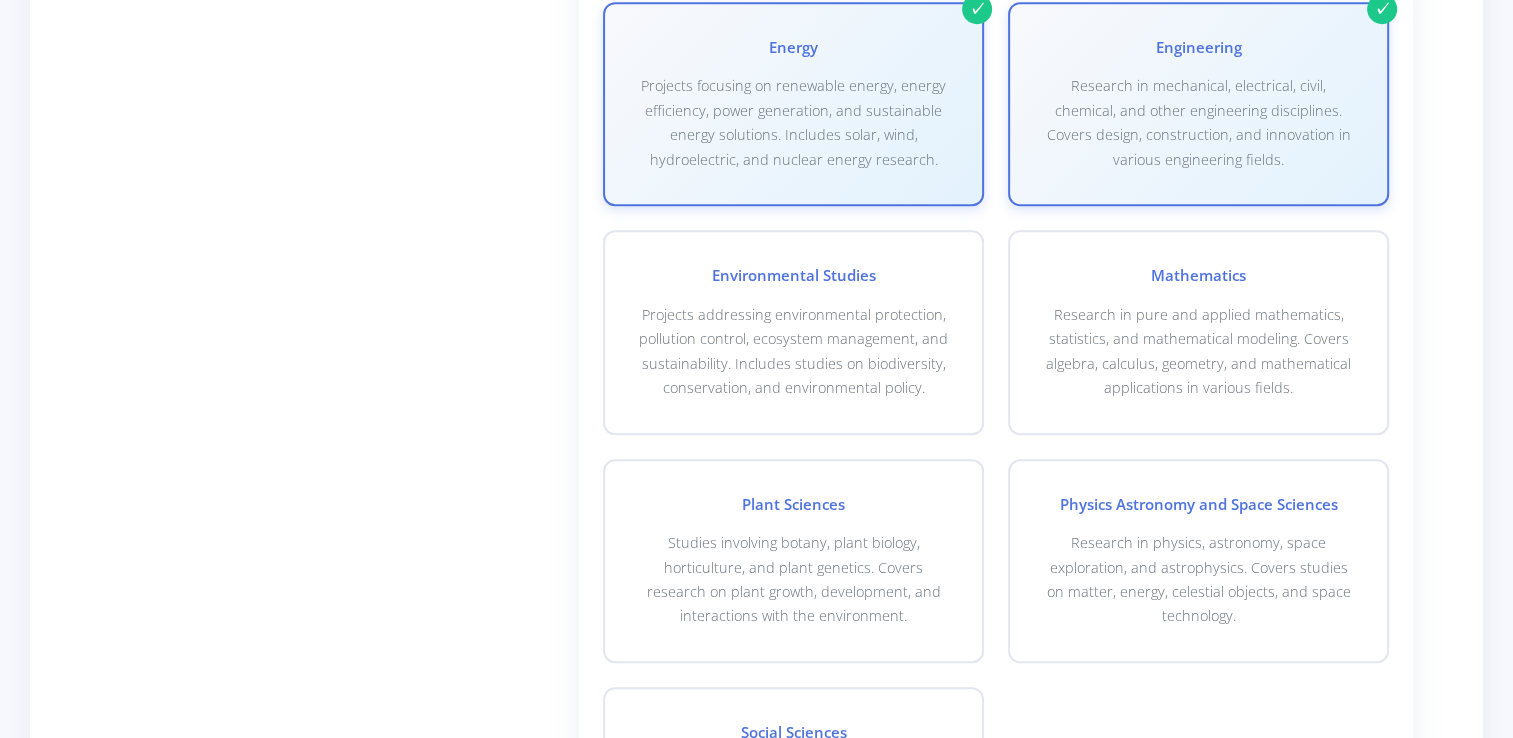 scroll, scrollTop: 1569, scrollLeft: 0, axis: vertical 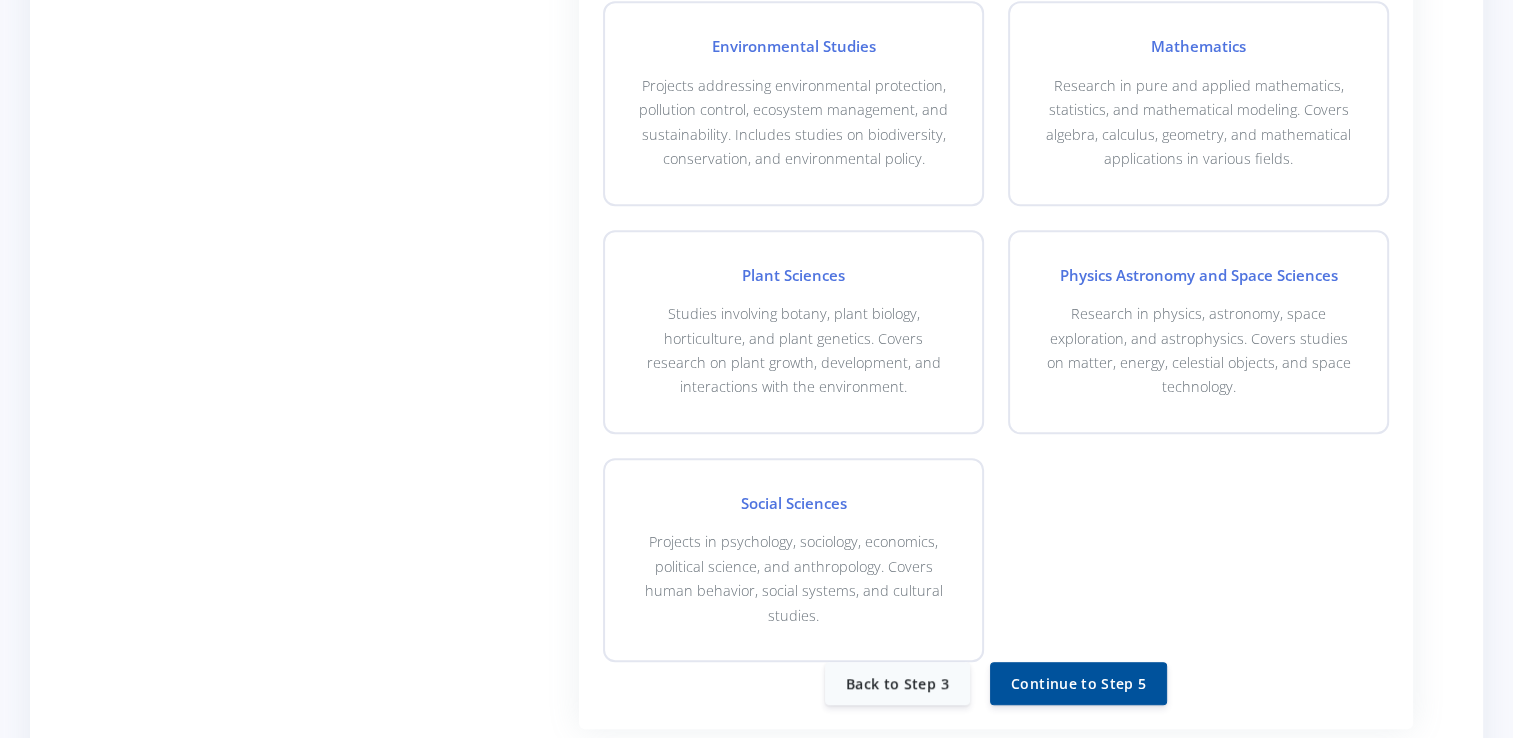 click on "Continue to Step 5" at bounding box center (1078, 683) 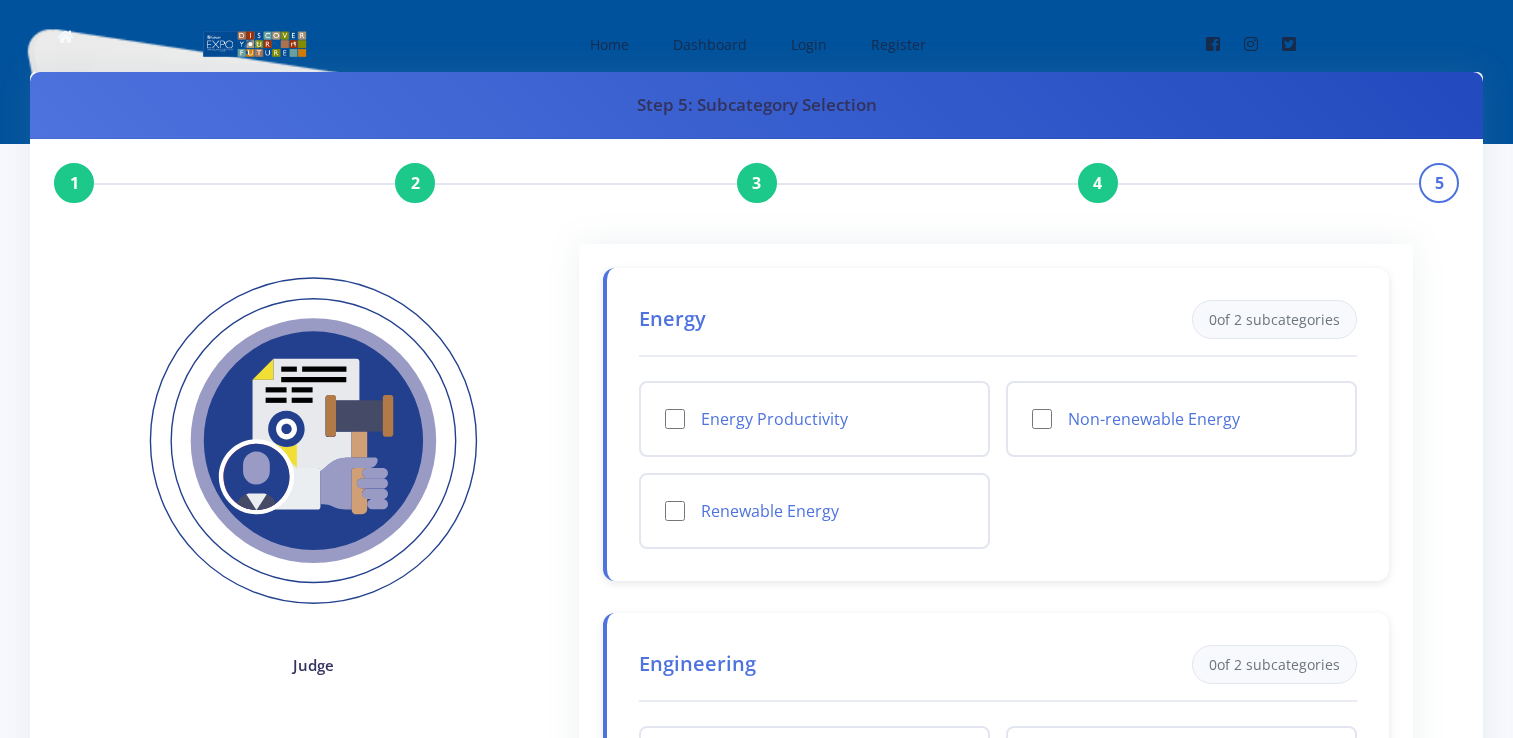 scroll, scrollTop: 0, scrollLeft: 0, axis: both 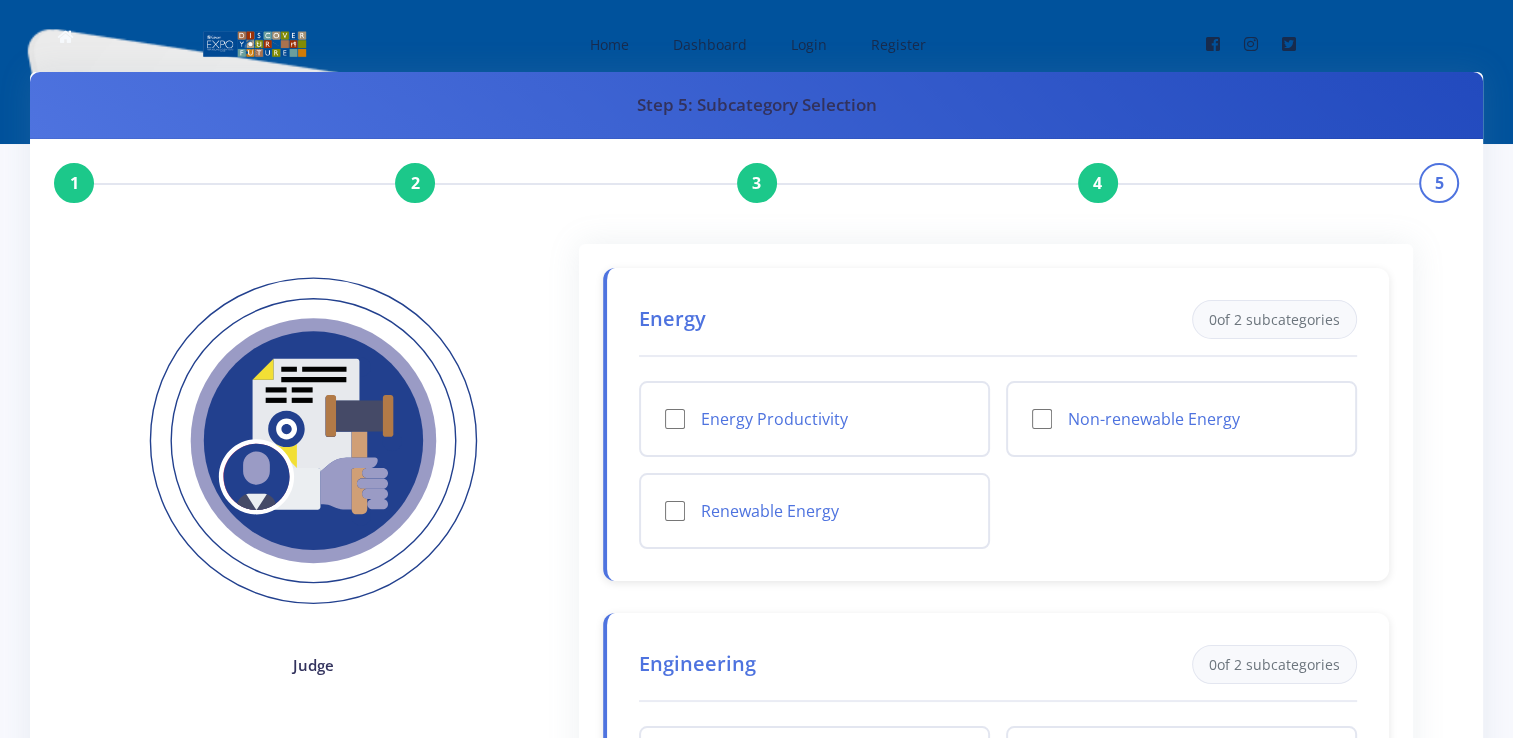 click on "Energy Productivity" at bounding box center (675, 419) 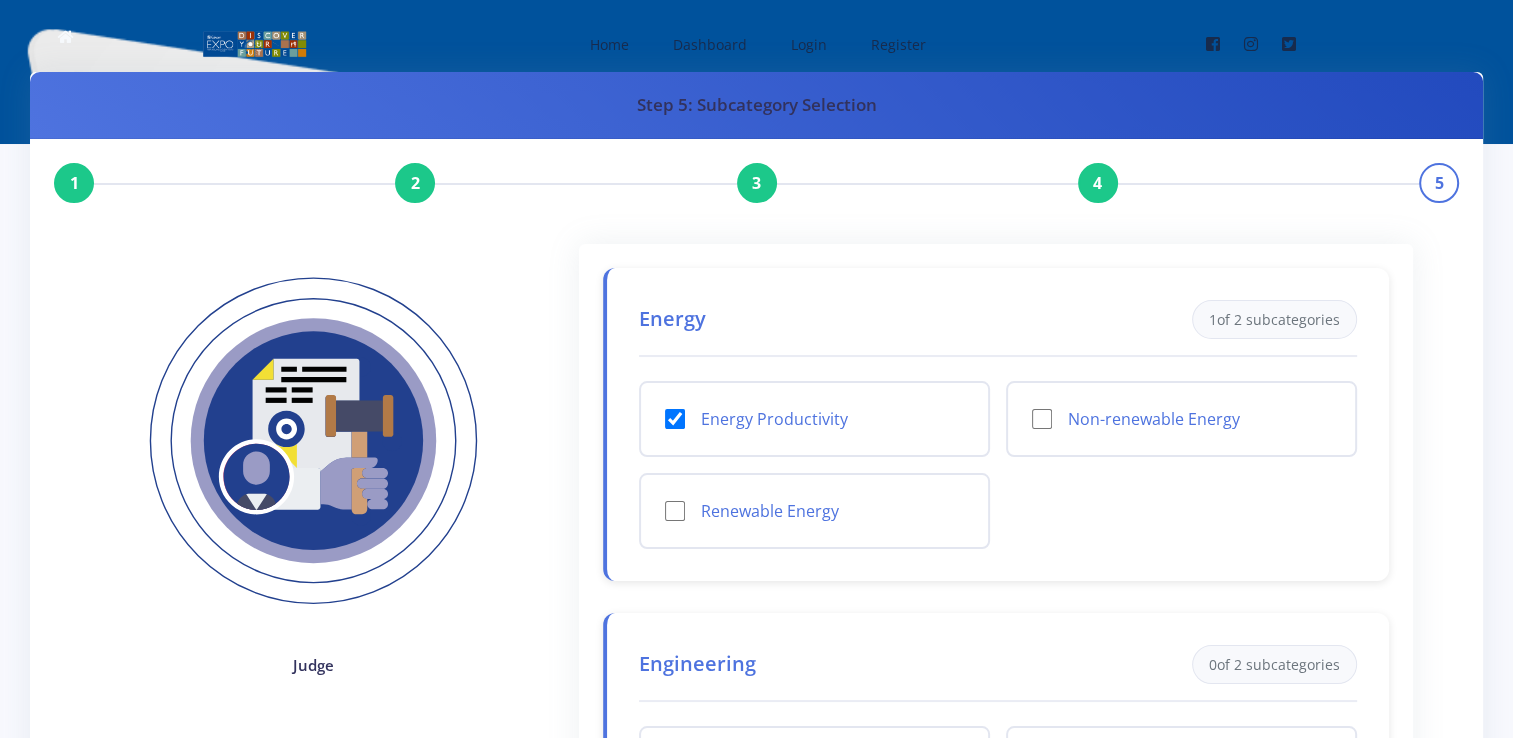 click on "Renewable Energy" at bounding box center (675, 511) 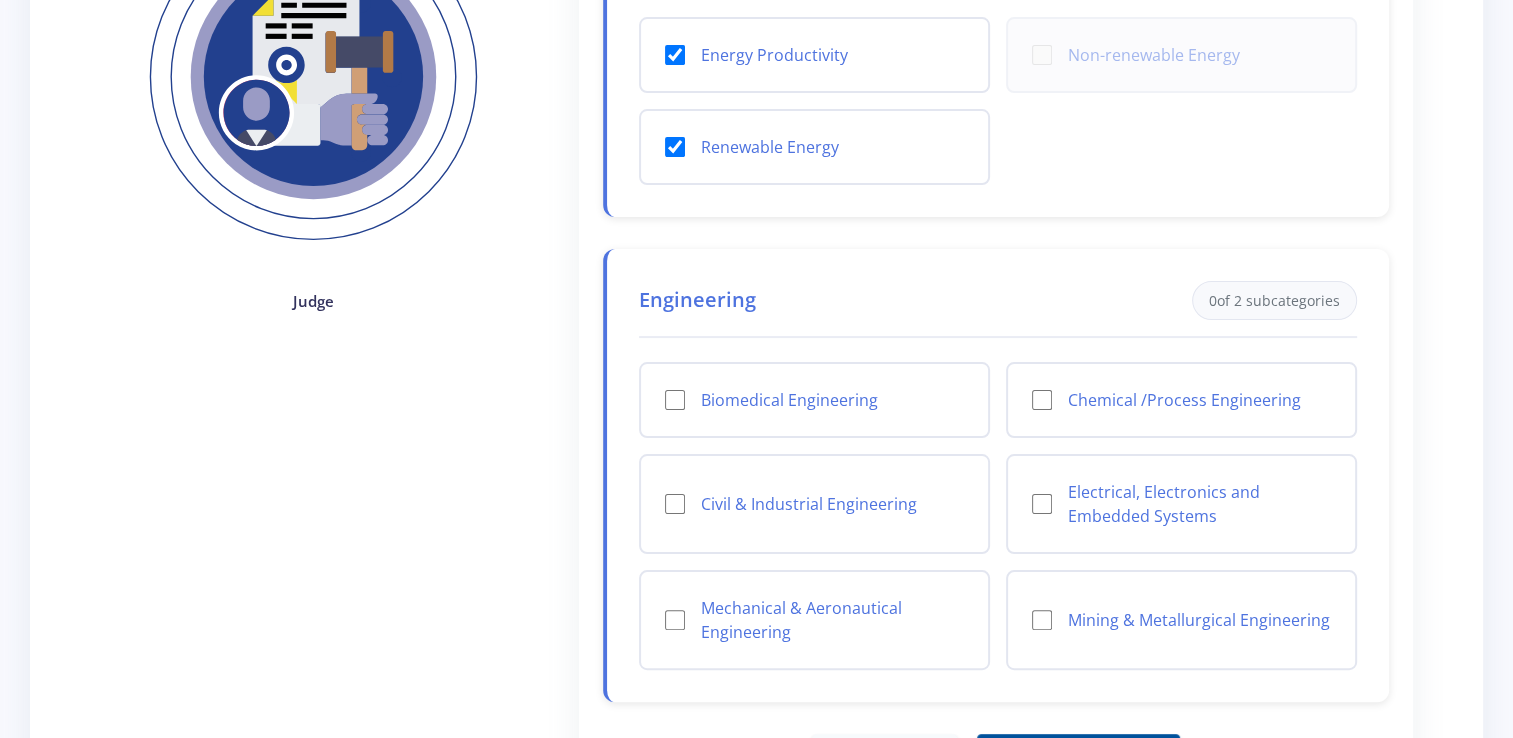 scroll, scrollTop: 400, scrollLeft: 0, axis: vertical 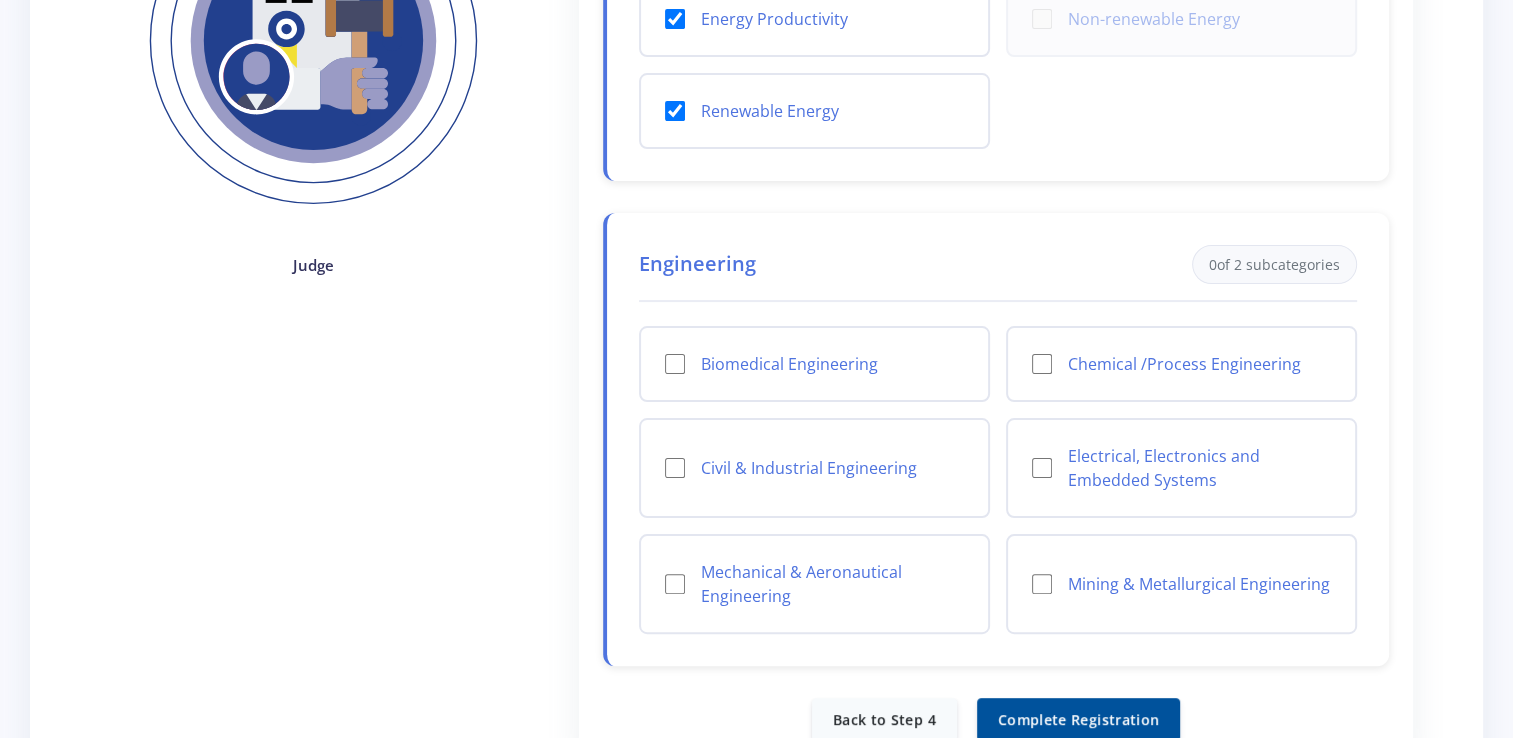 click on "Mechanical & Aeronautical Engineering" at bounding box center [675, 584] 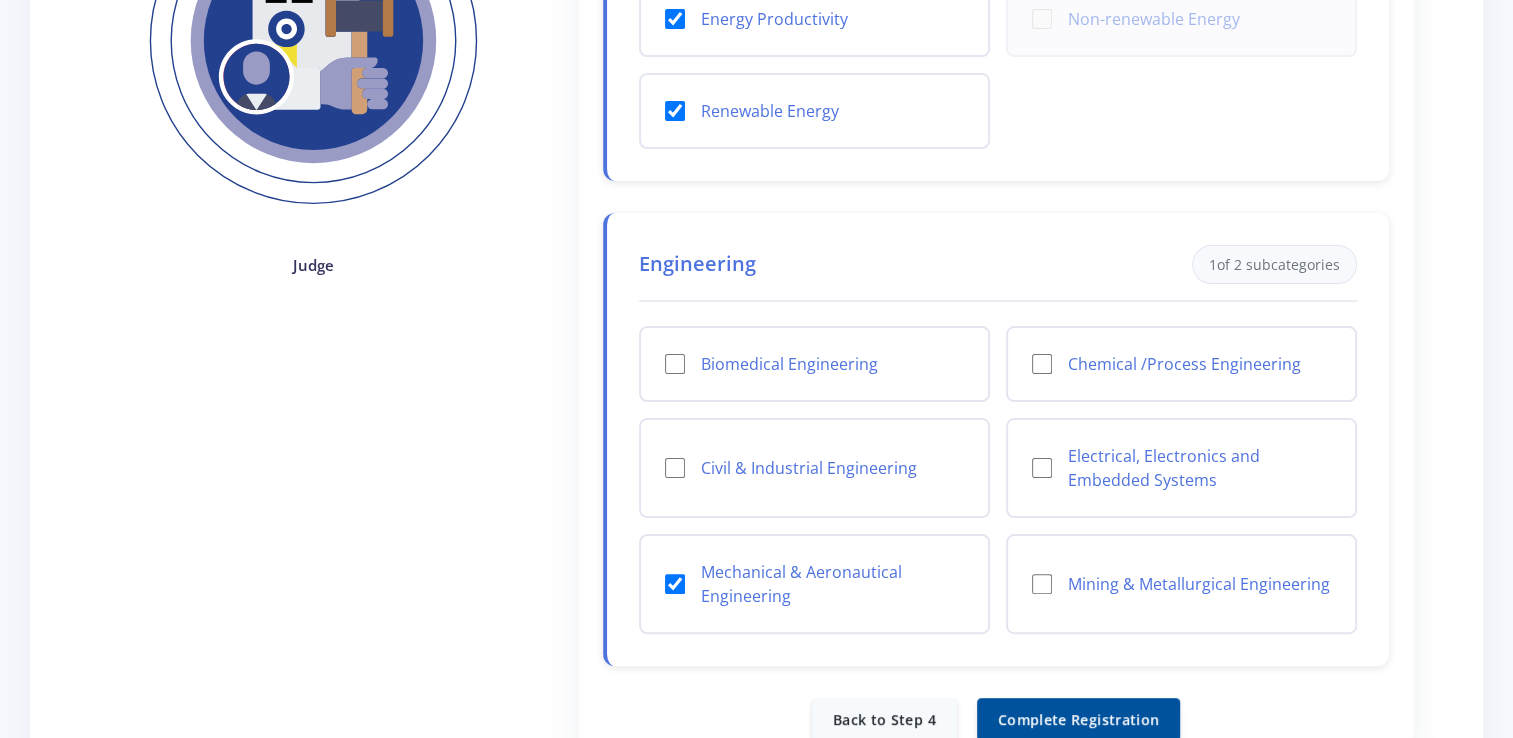 click on "Mining & Metallurgical Engineering" at bounding box center (1042, 584) 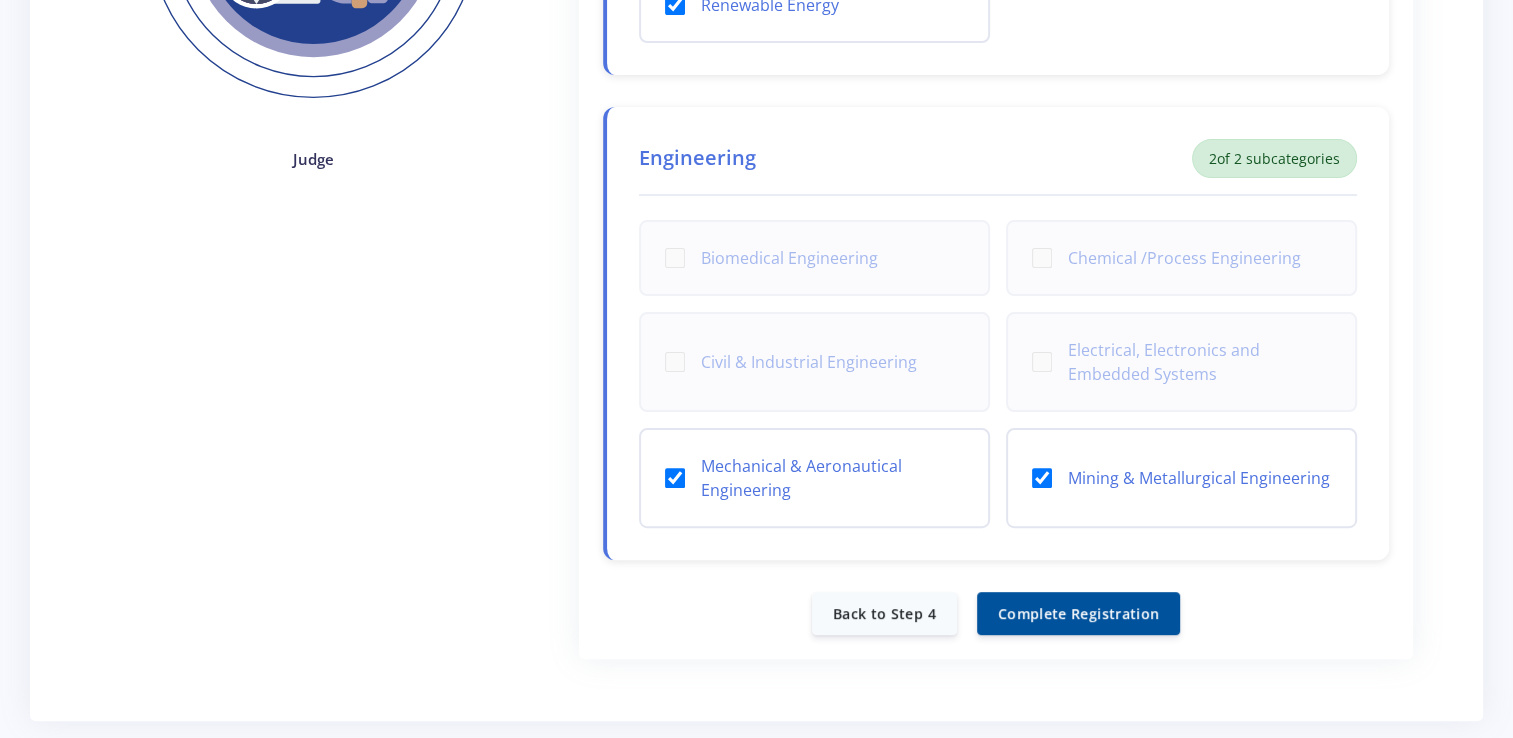 scroll, scrollTop: 600, scrollLeft: 0, axis: vertical 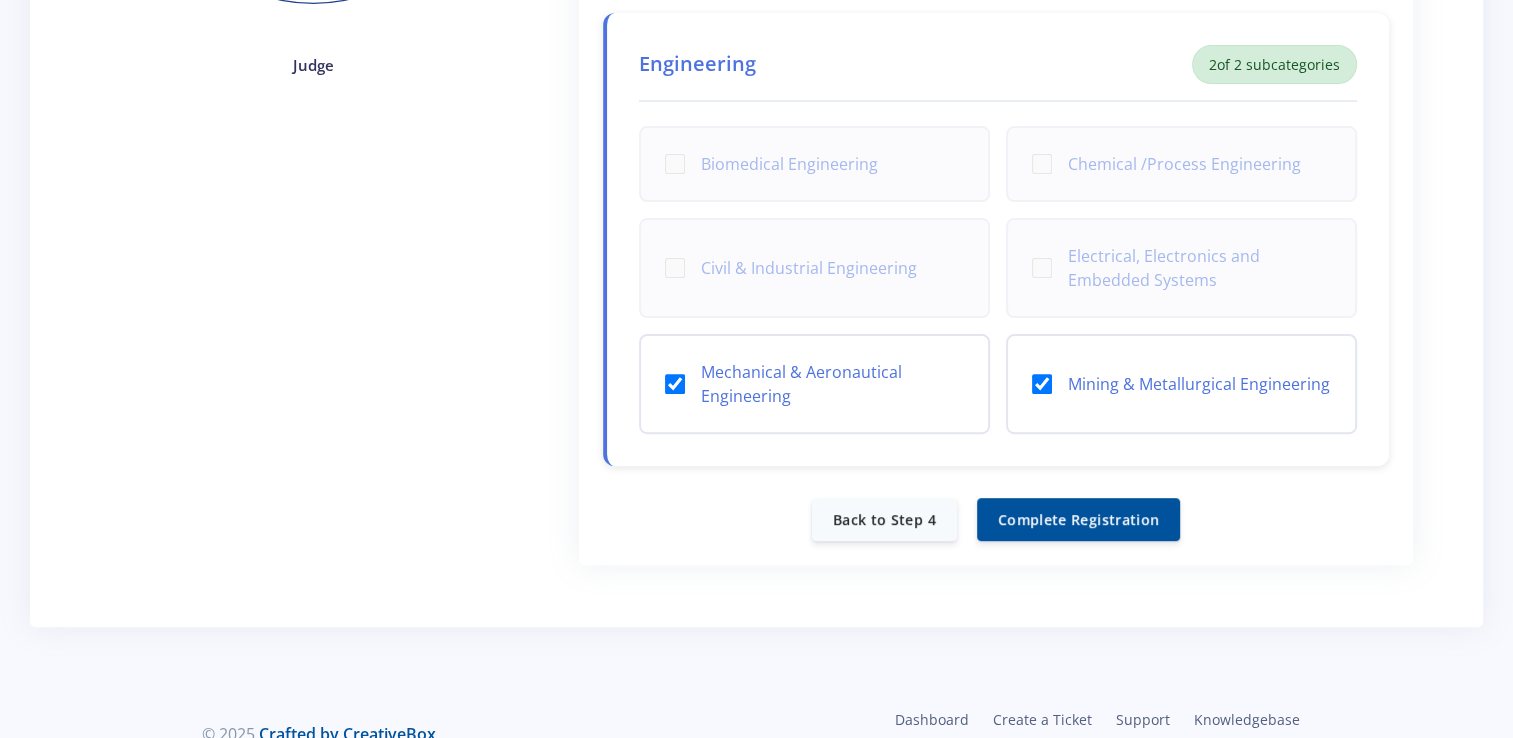 click on "Mining & Metallurgical Engineering" at bounding box center (1042, 384) 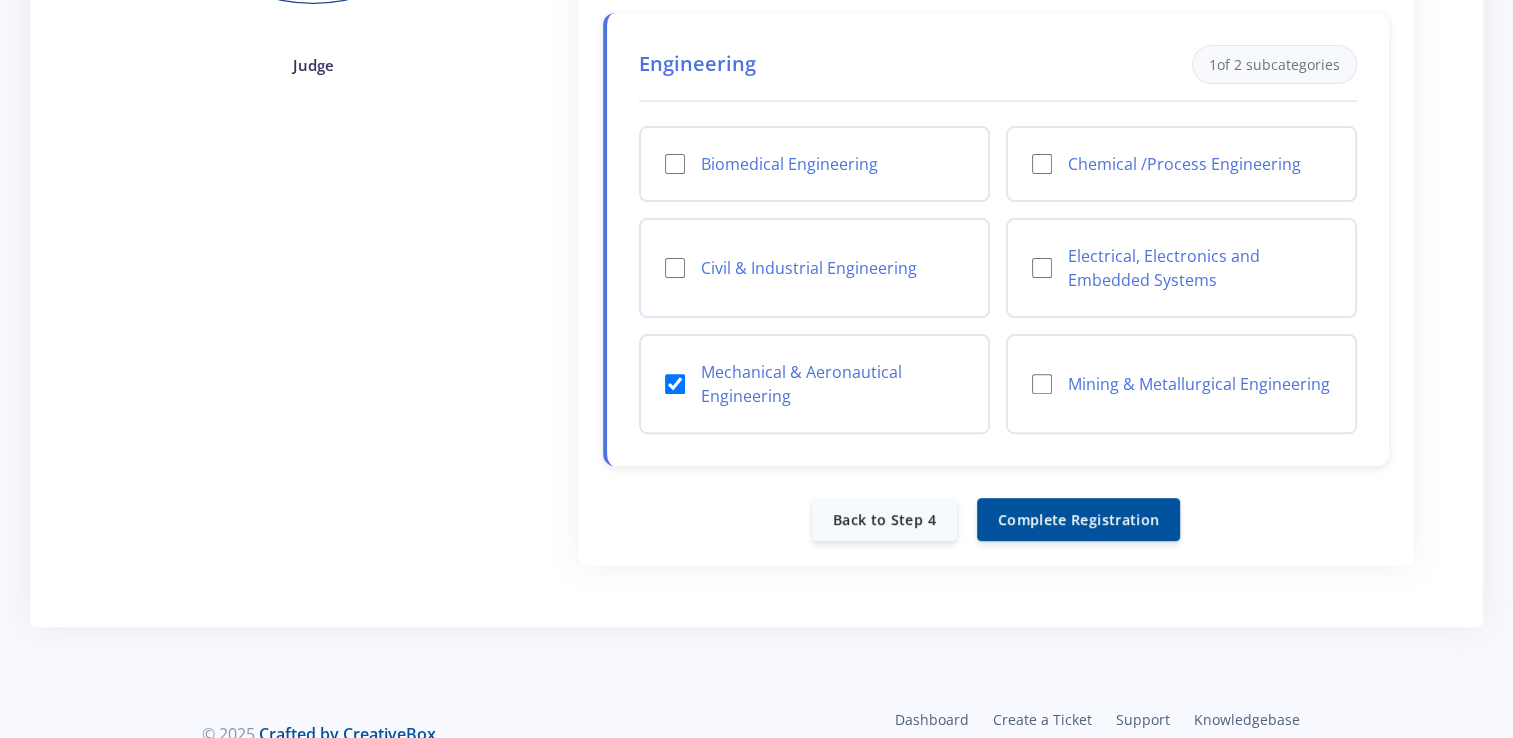 click on "Complete Registration" at bounding box center [1078, 519] 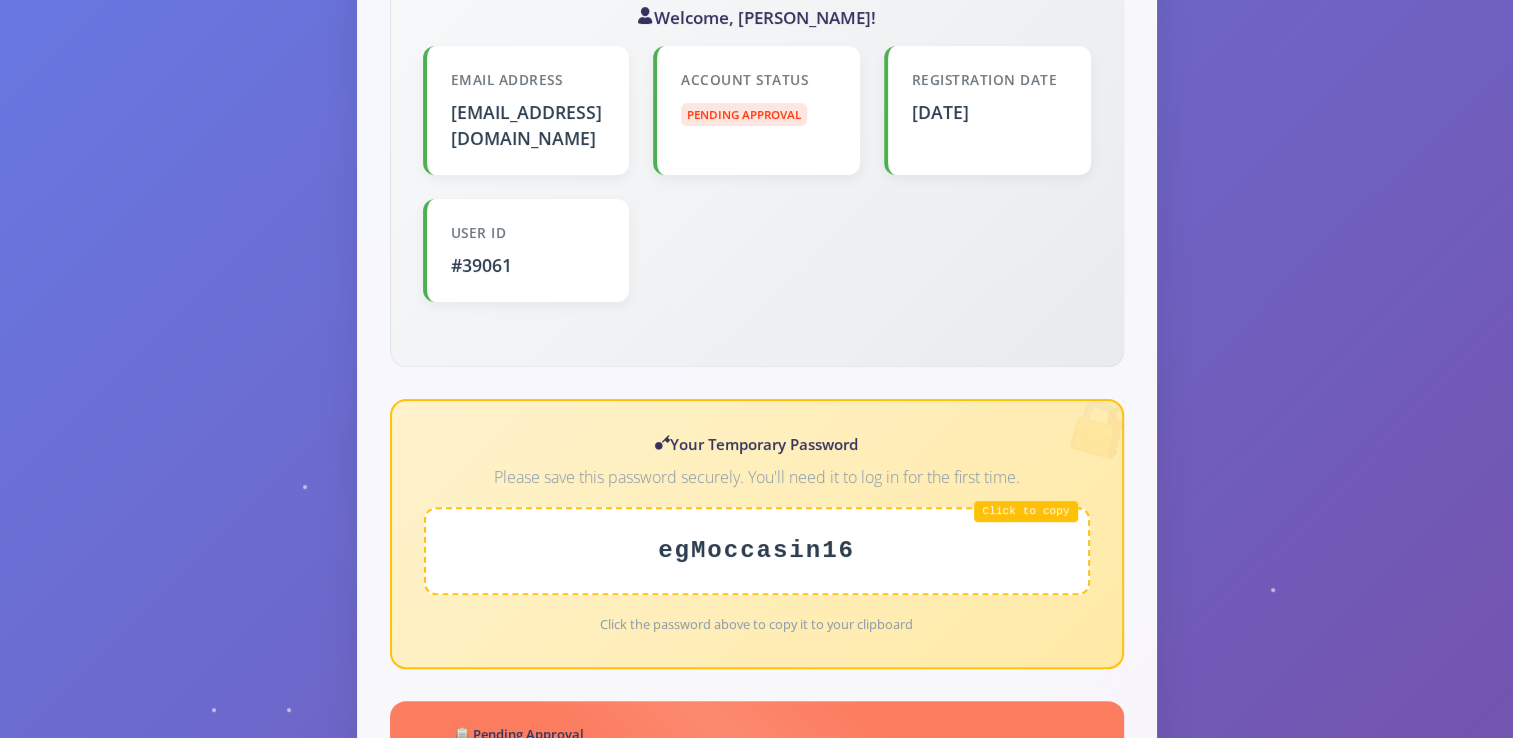 scroll, scrollTop: 600, scrollLeft: 0, axis: vertical 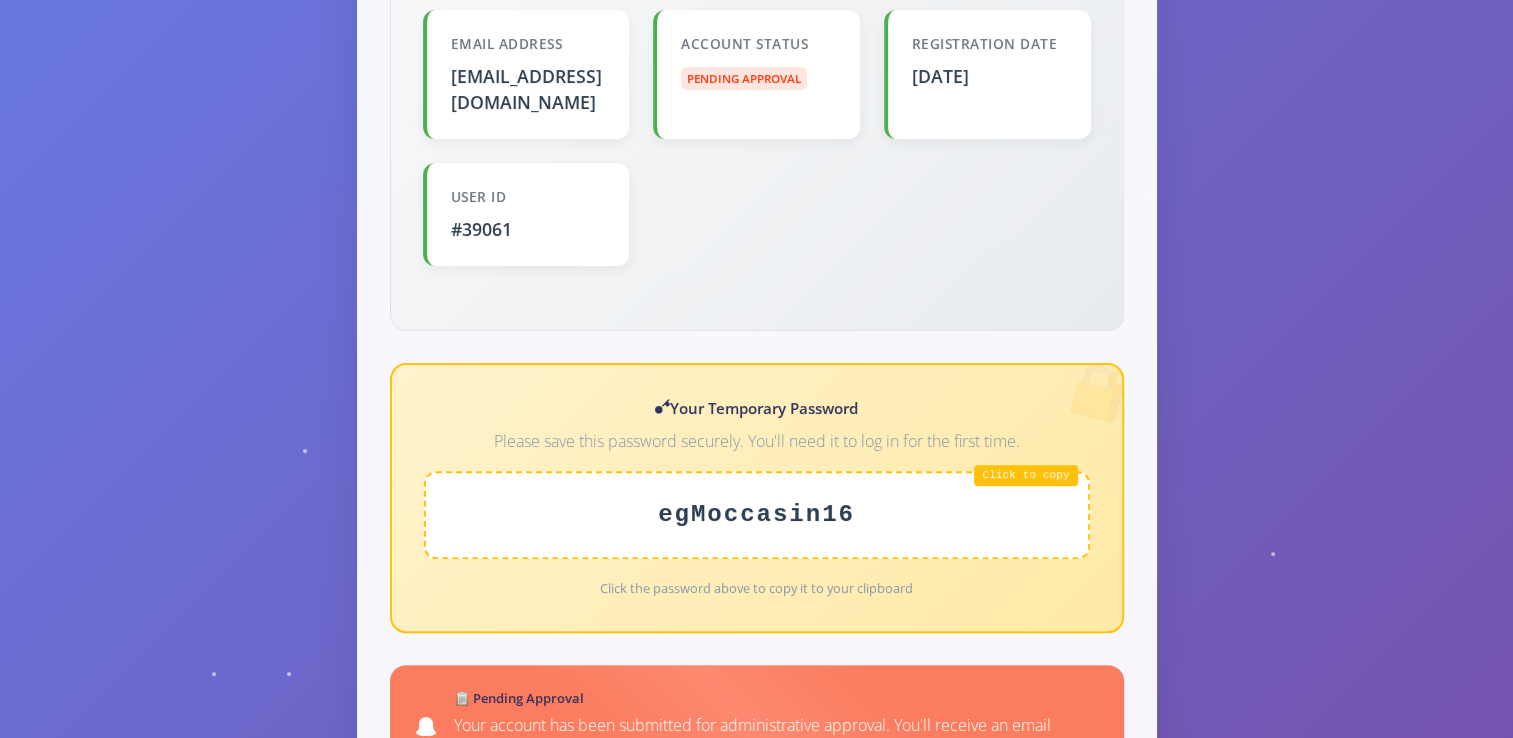 drag, startPoint x: 852, startPoint y: 492, endPoint x: 656, endPoint y: 500, distance: 196.1632 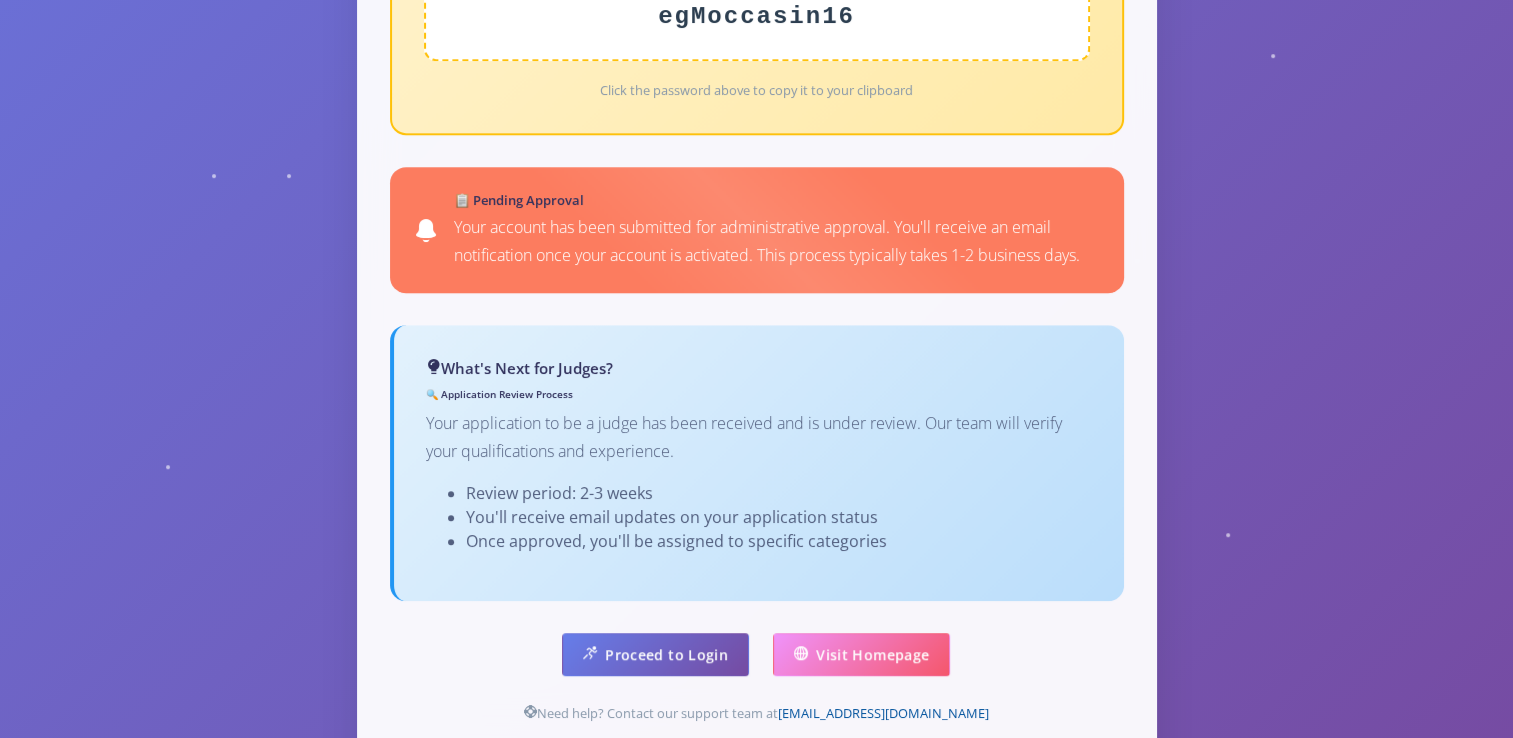 scroll, scrollTop: 1128, scrollLeft: 0, axis: vertical 